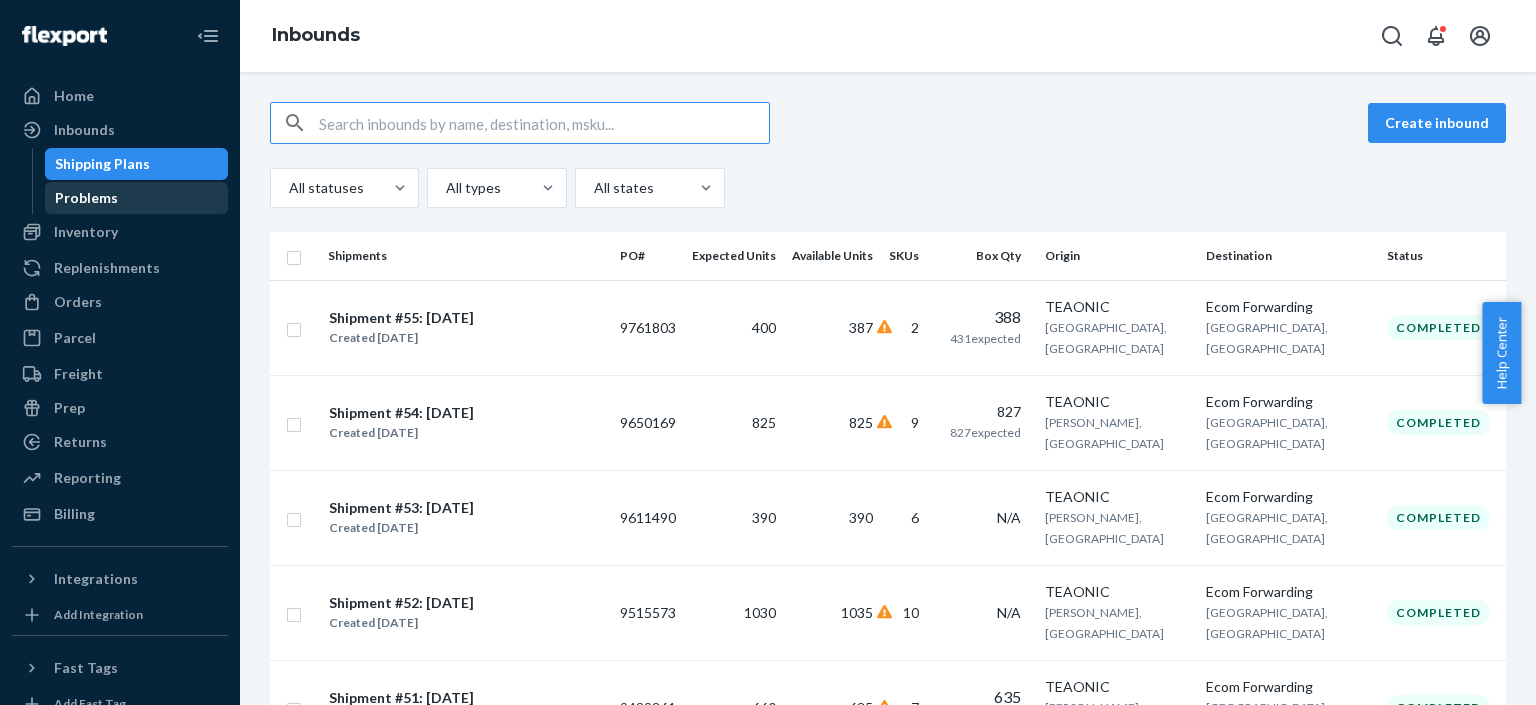 scroll, scrollTop: 0, scrollLeft: 0, axis: both 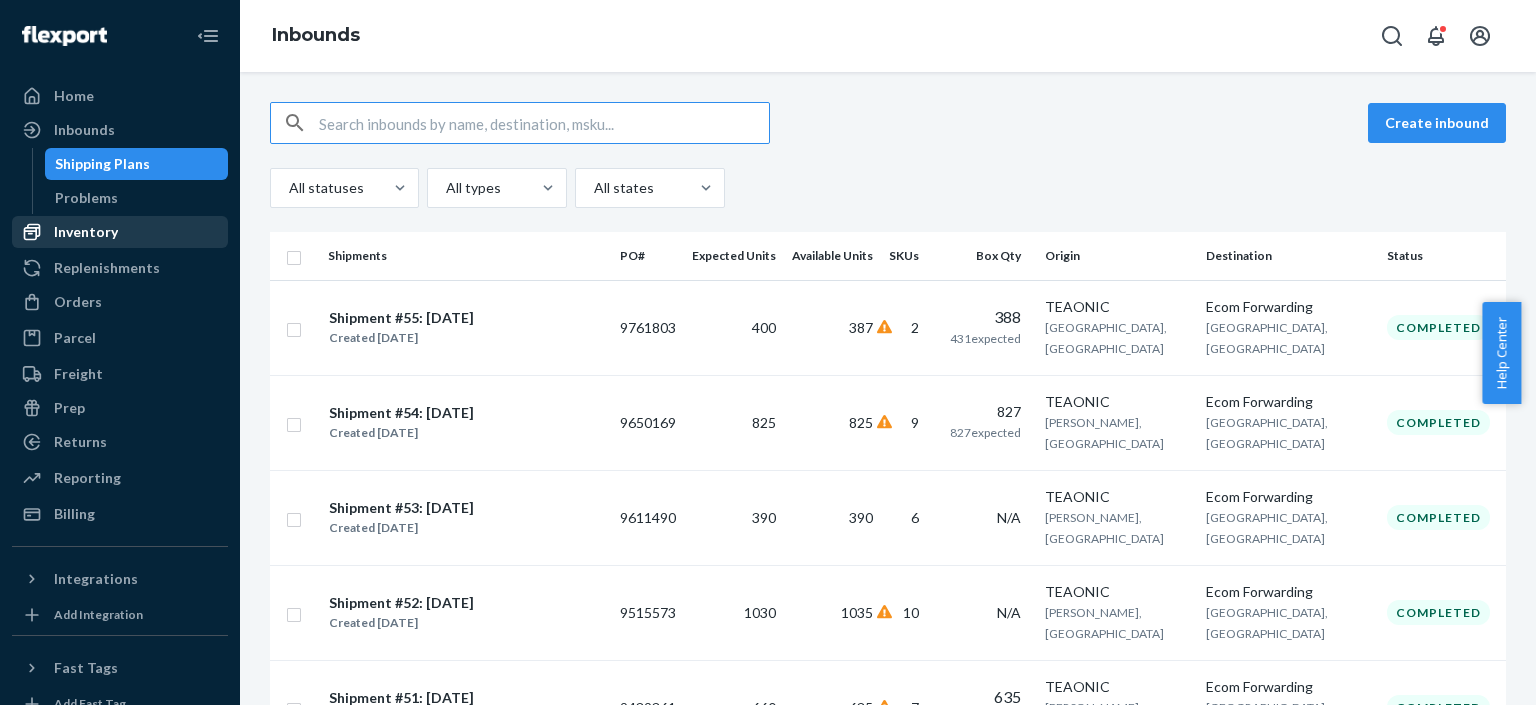 click on "Inventory" at bounding box center [86, 232] 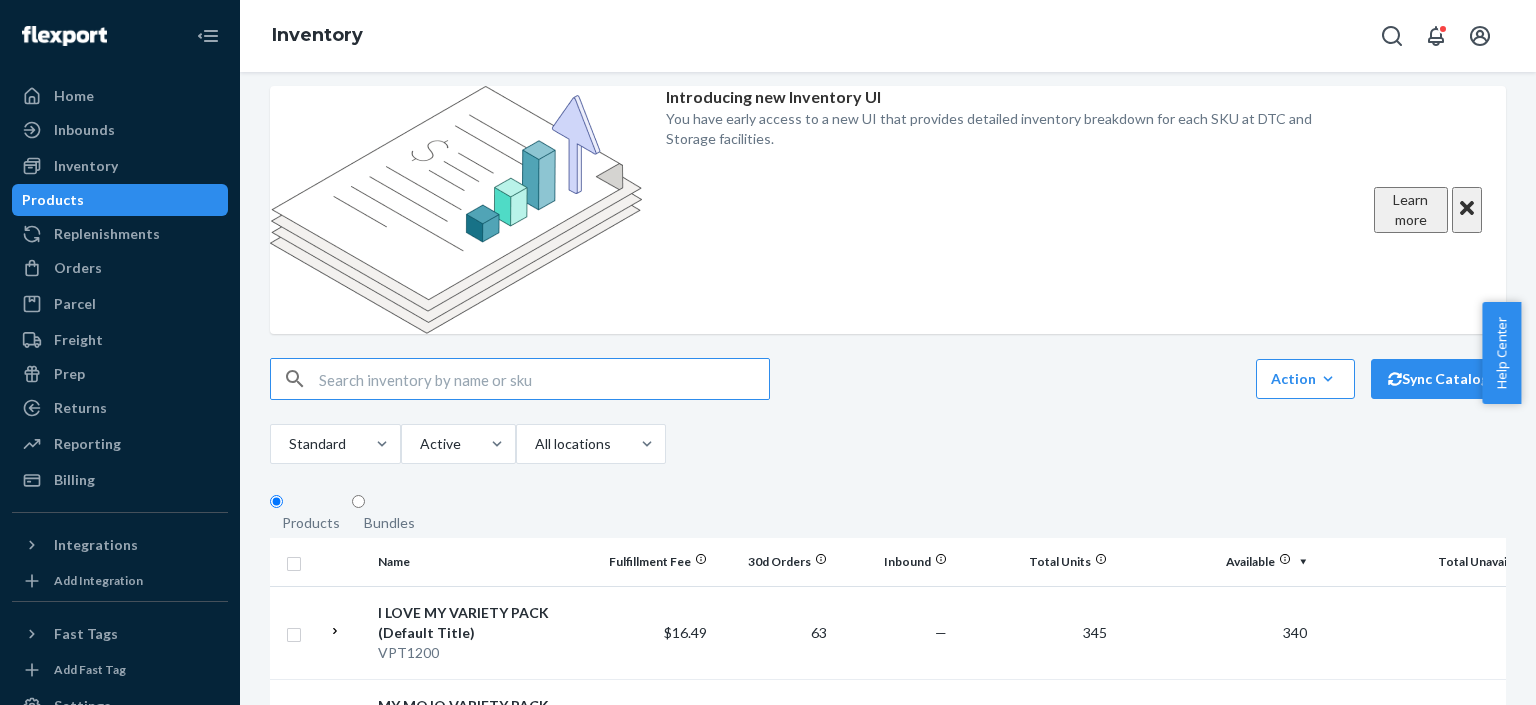 scroll, scrollTop: 0, scrollLeft: 0, axis: both 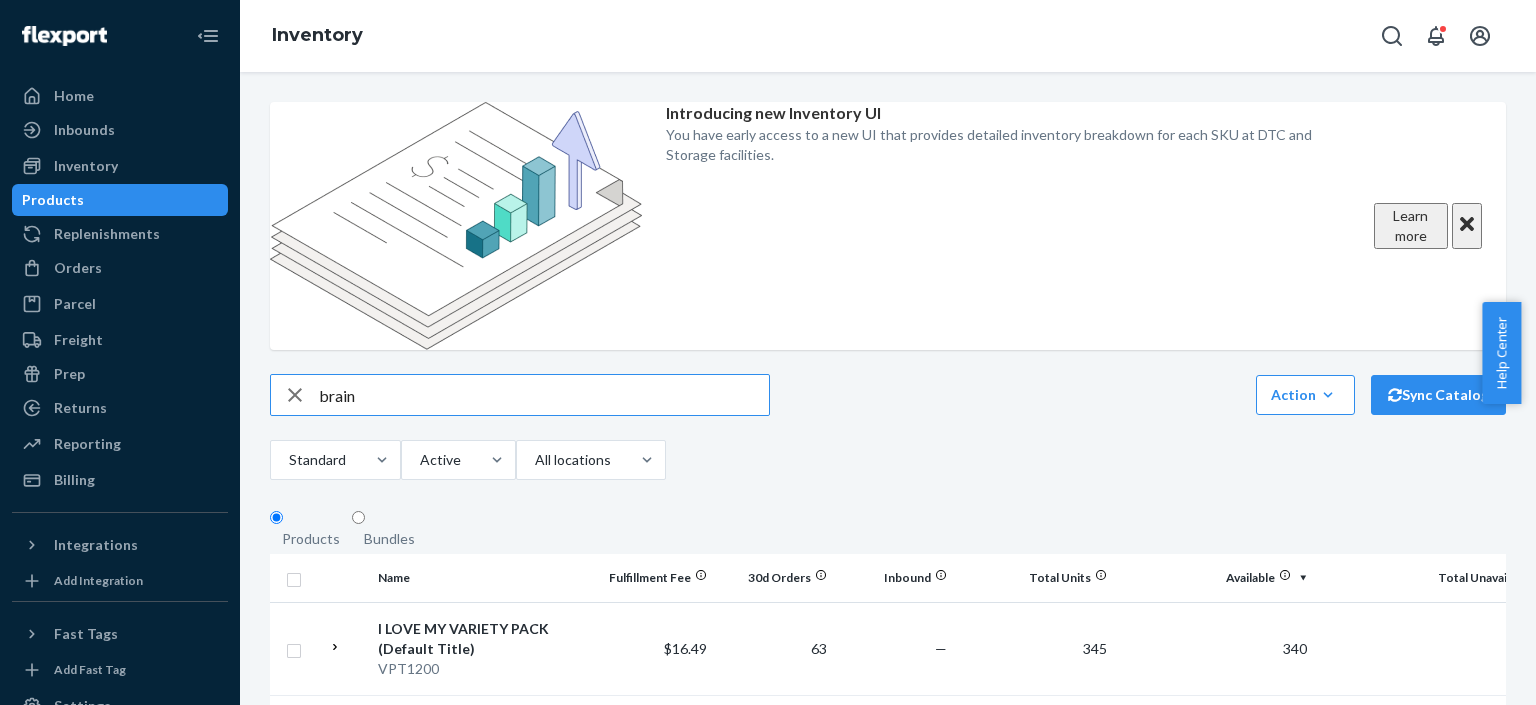 type on "brain" 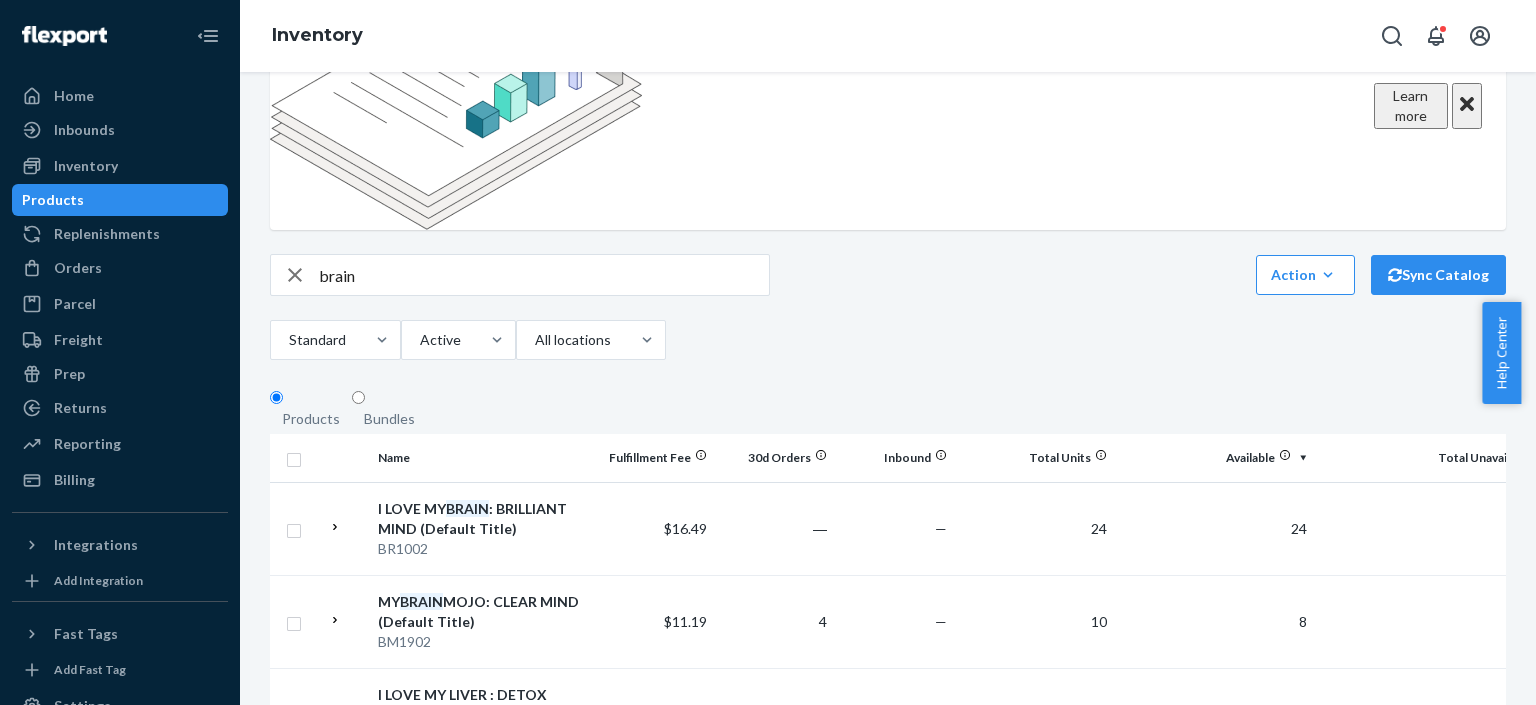 scroll, scrollTop: 121, scrollLeft: 0, axis: vertical 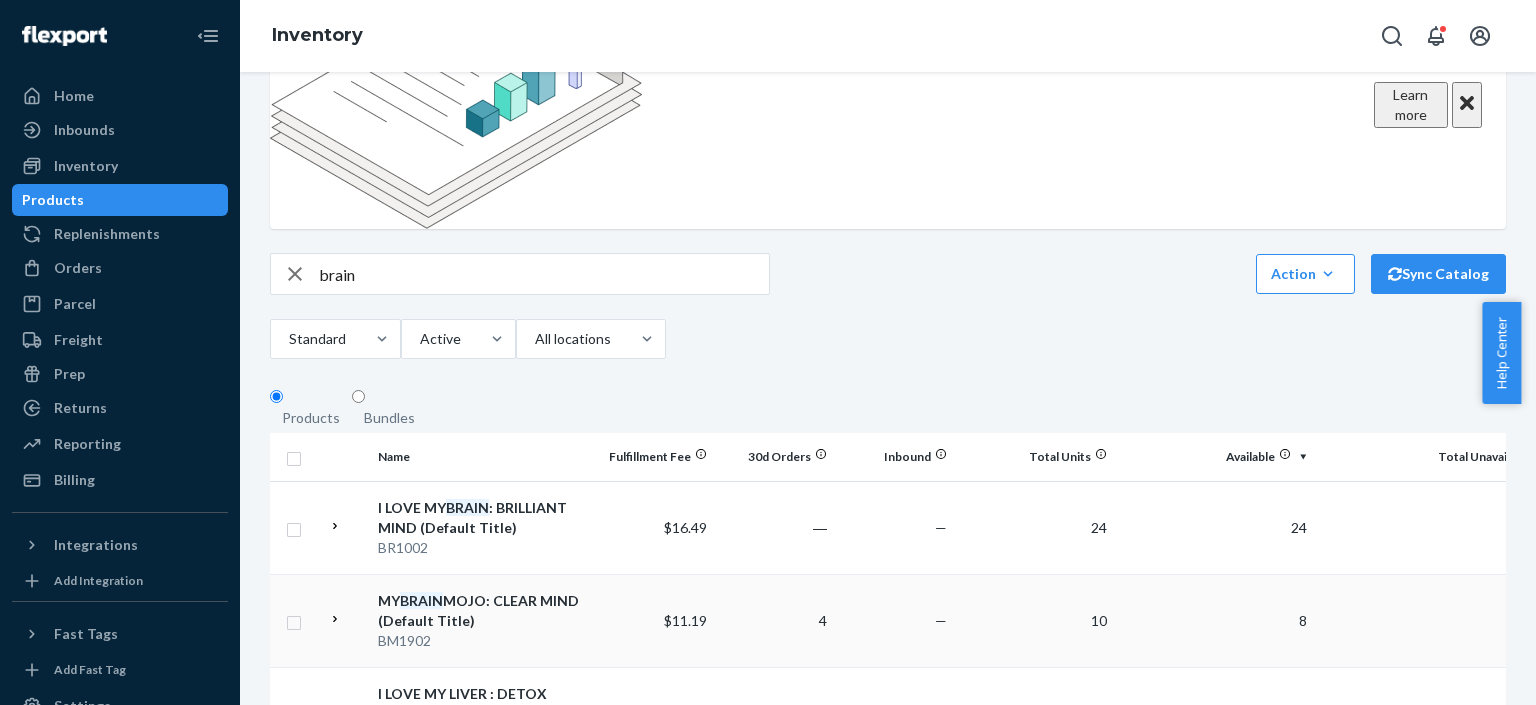 click 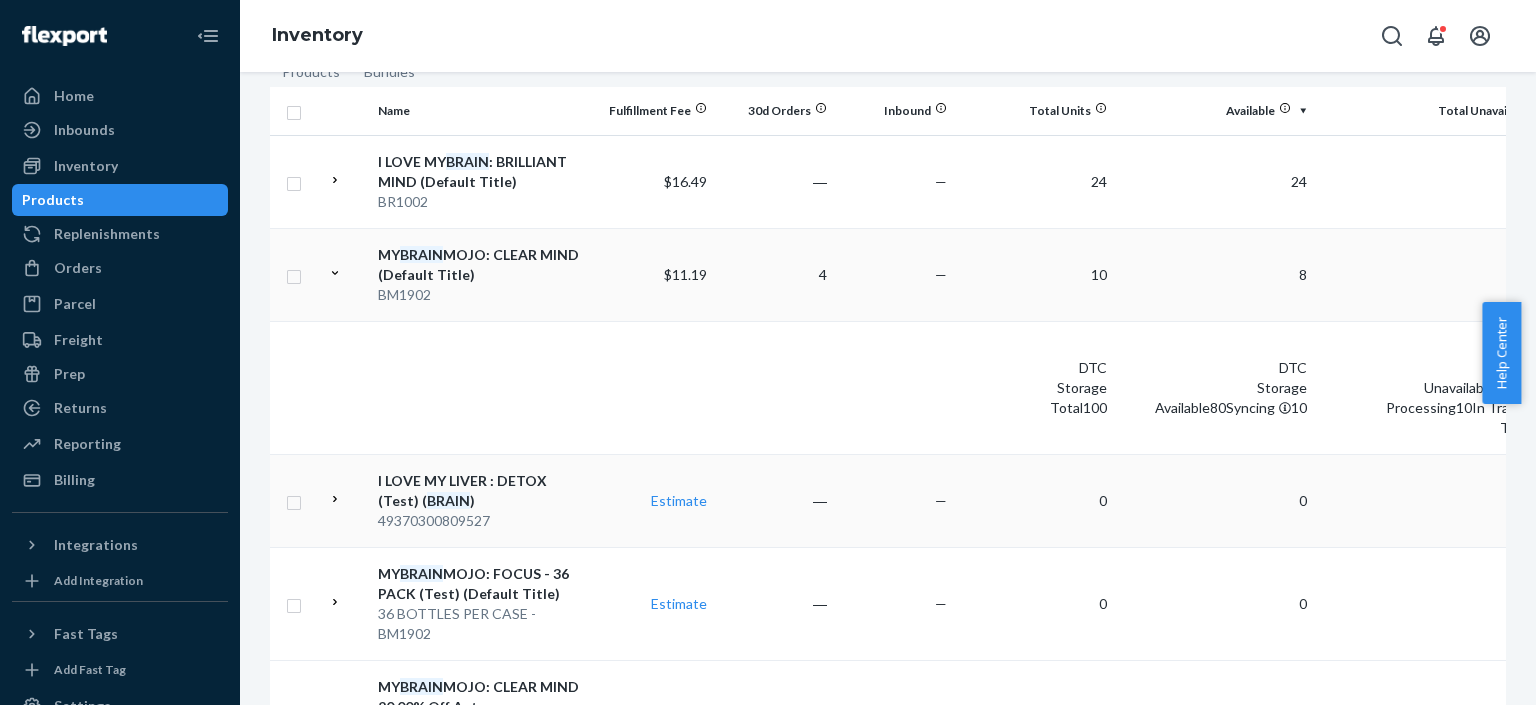 scroll, scrollTop: 468, scrollLeft: 0, axis: vertical 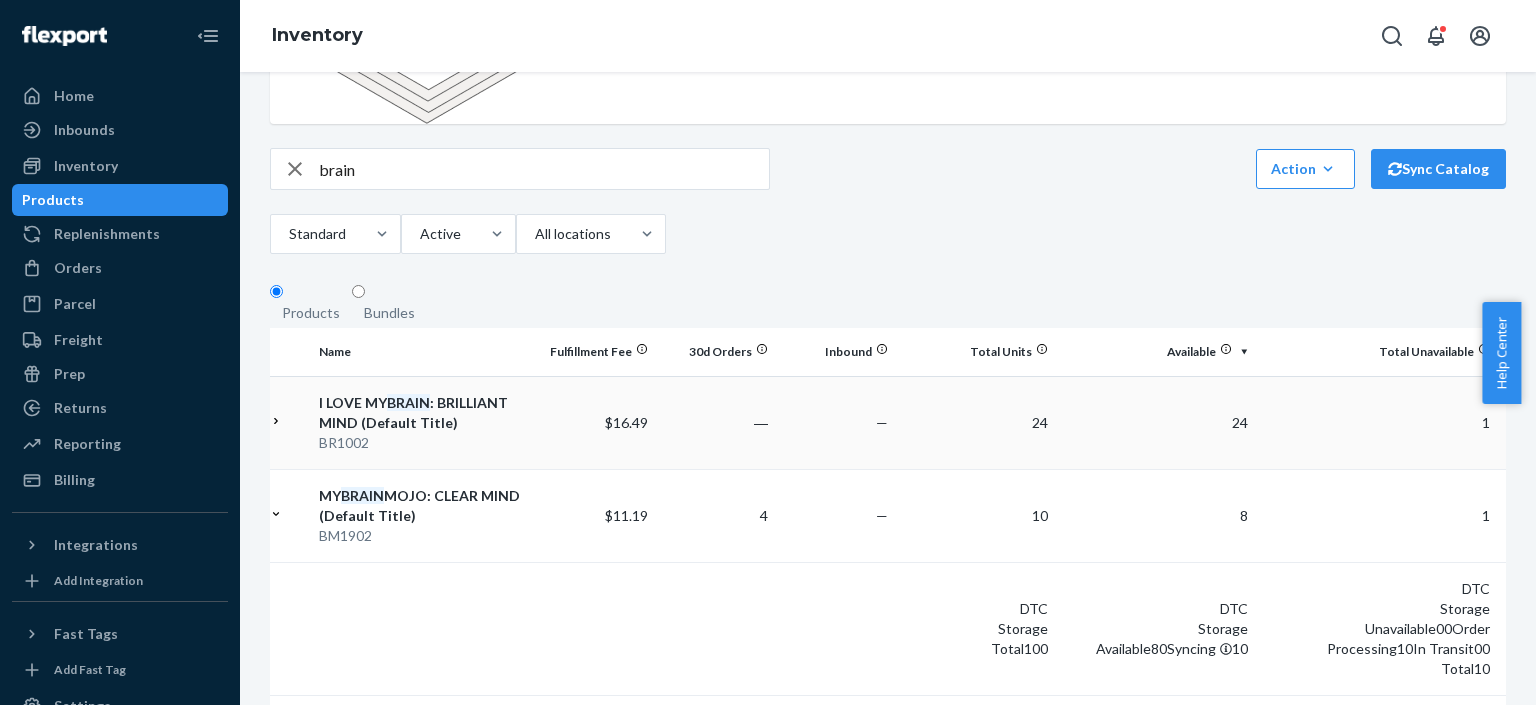 click on "―" at bounding box center (716, 422) 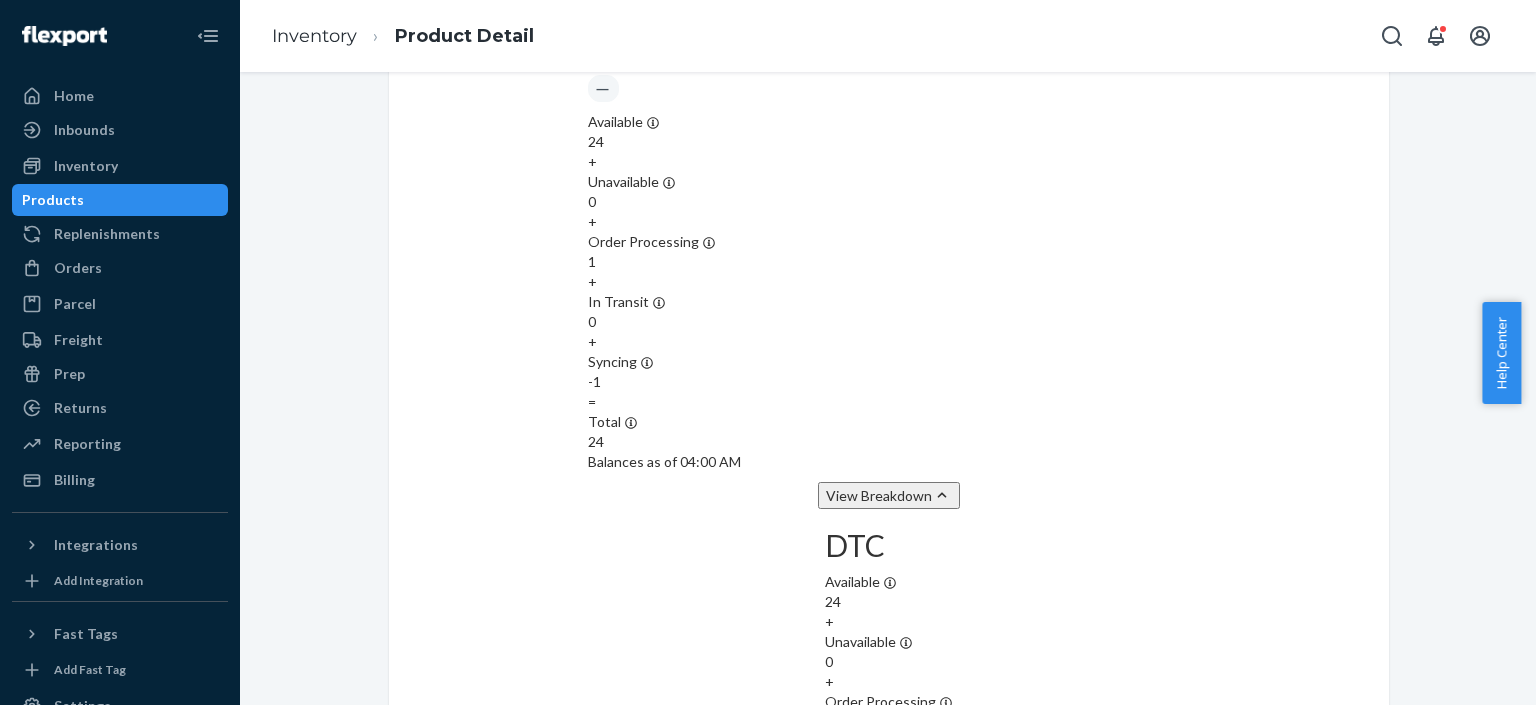 scroll, scrollTop: 1616, scrollLeft: 0, axis: vertical 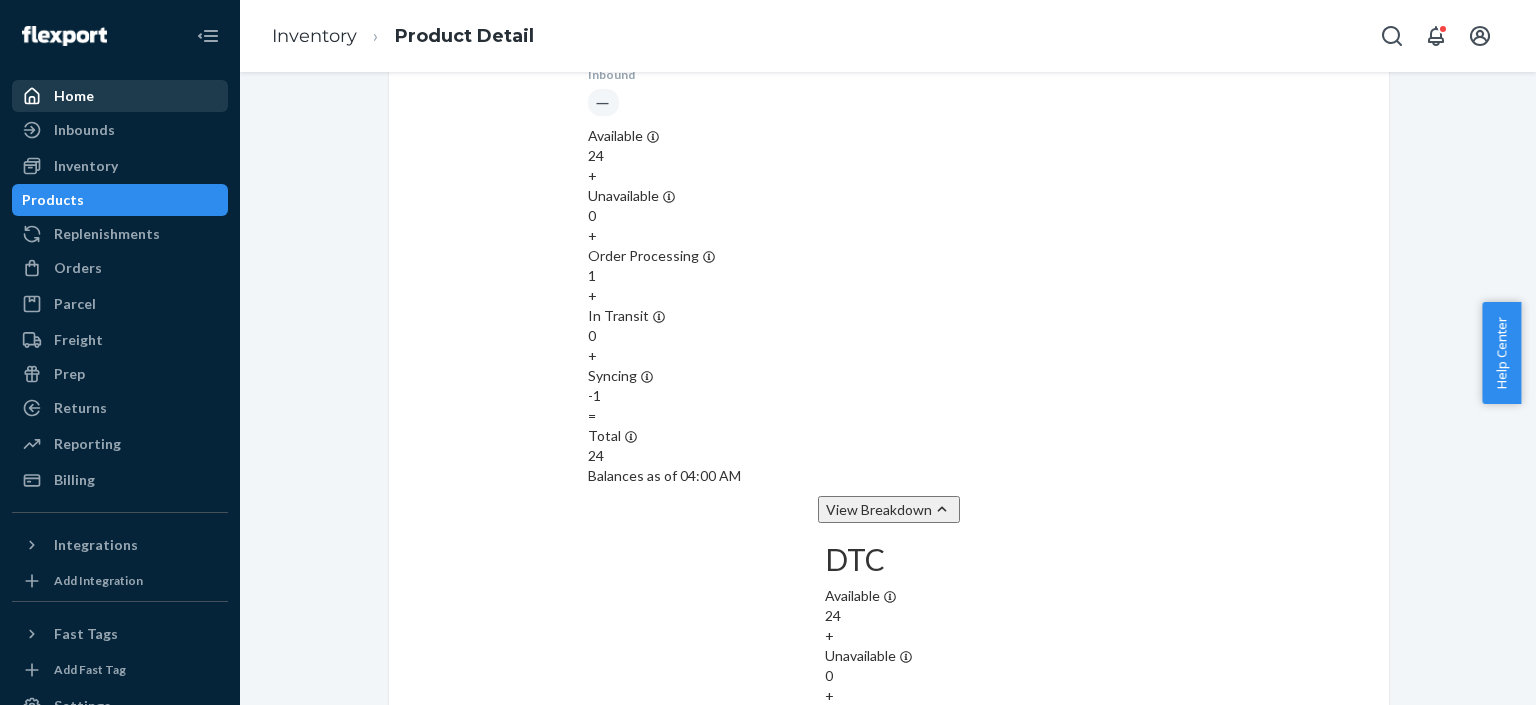 click on "Home" at bounding box center [74, 96] 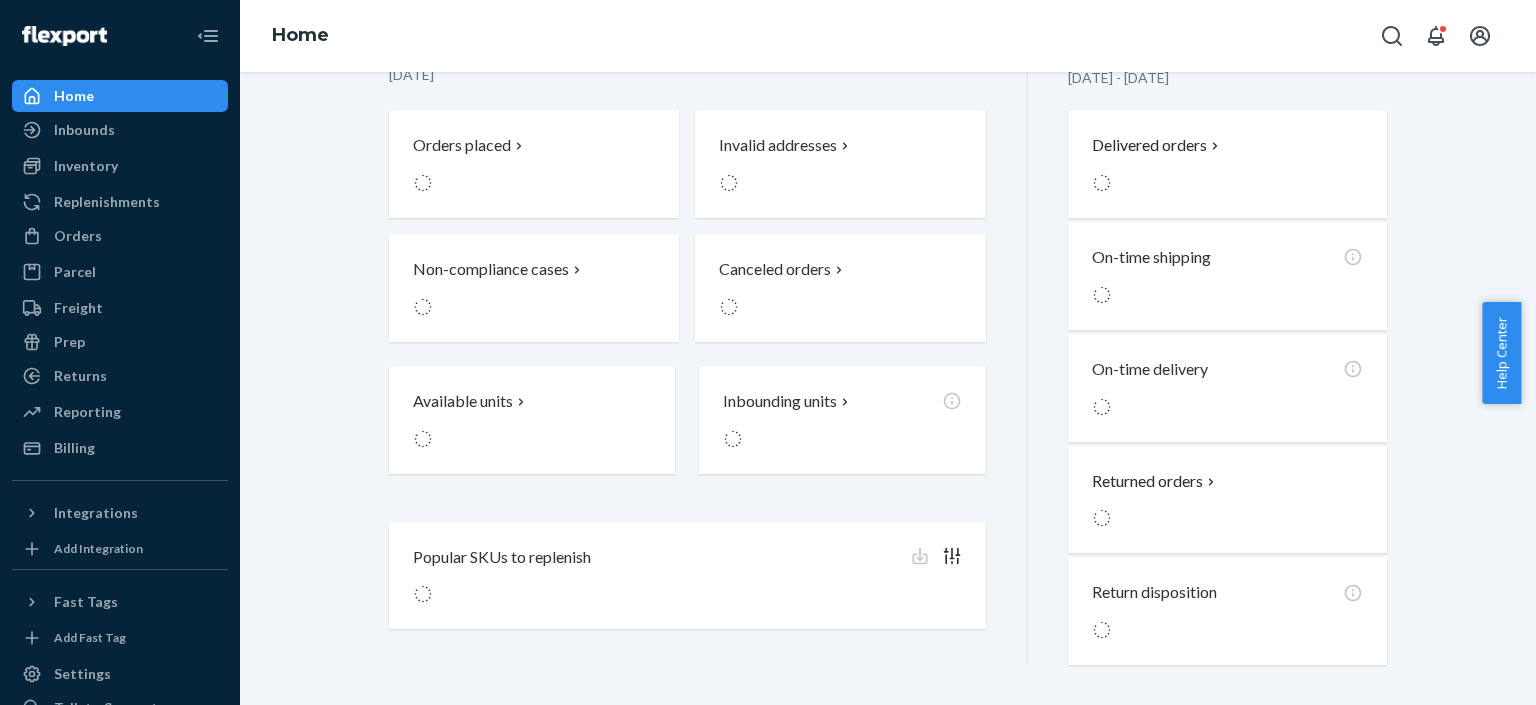 scroll, scrollTop: 0, scrollLeft: 0, axis: both 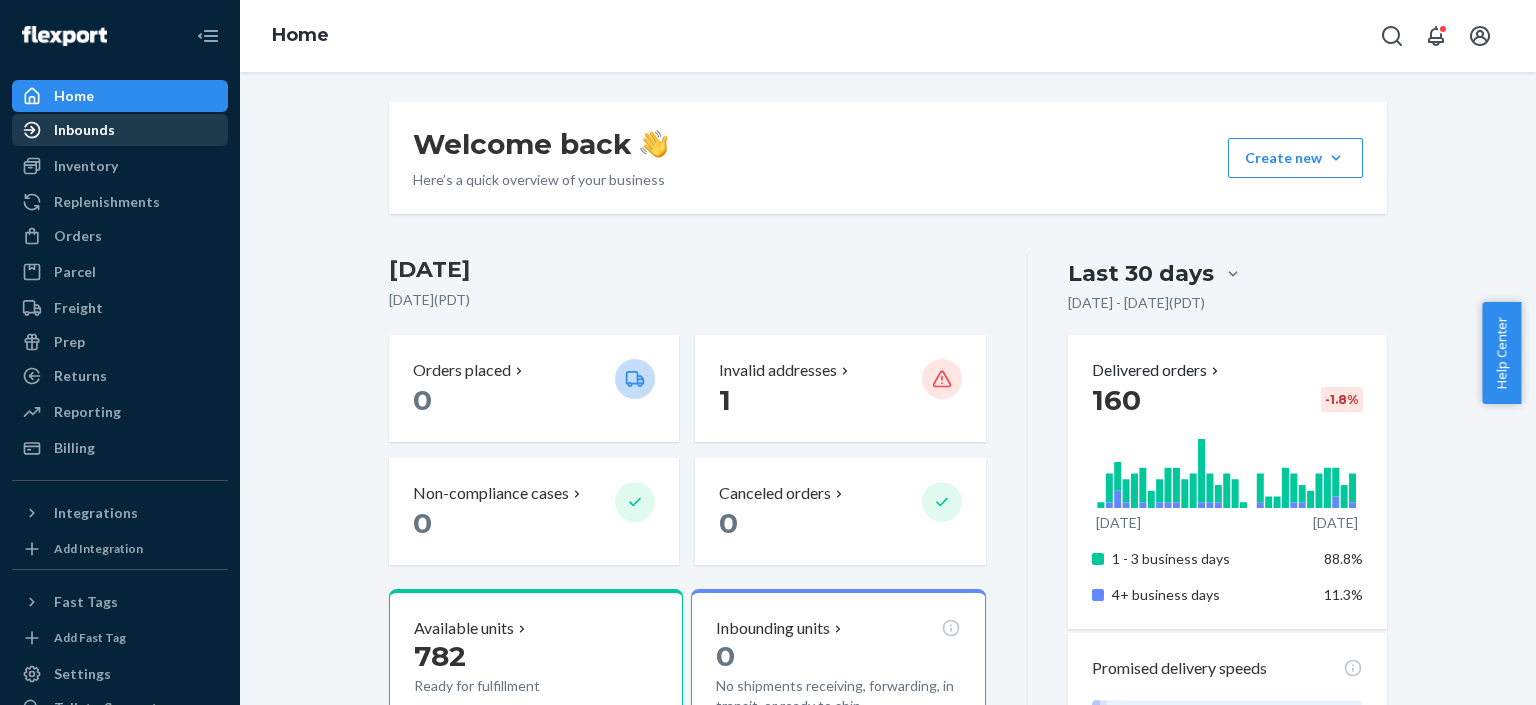 click on "Inbounds" at bounding box center [84, 130] 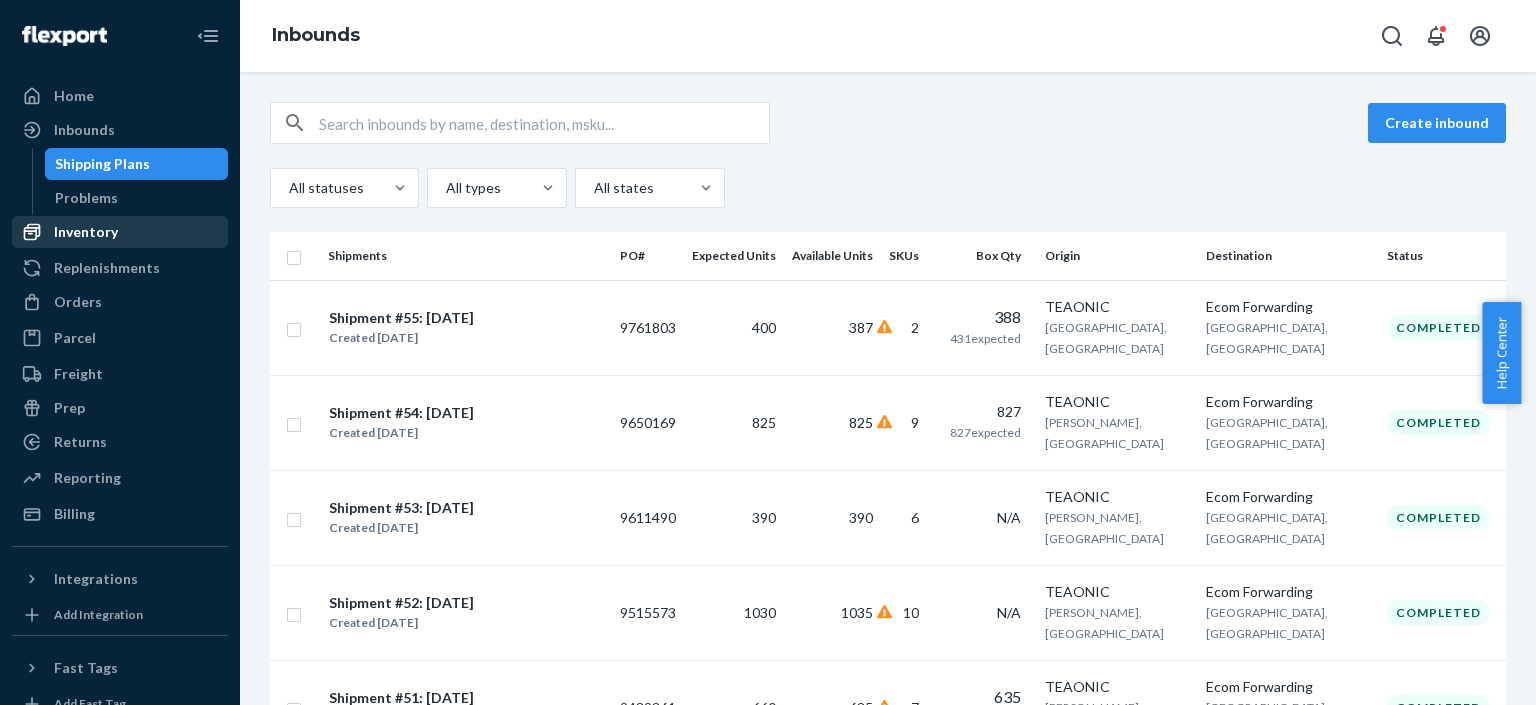 click on "Inventory" at bounding box center (120, 232) 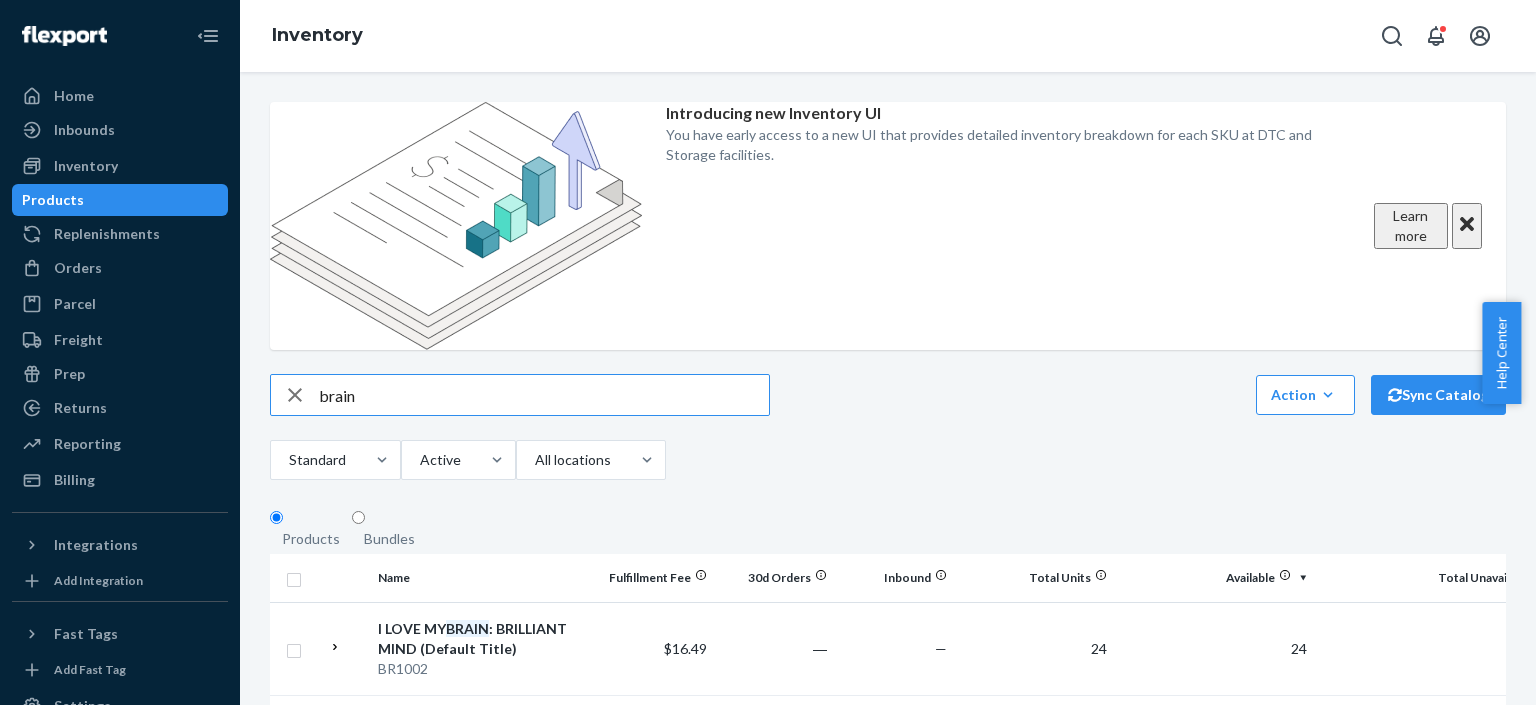 click 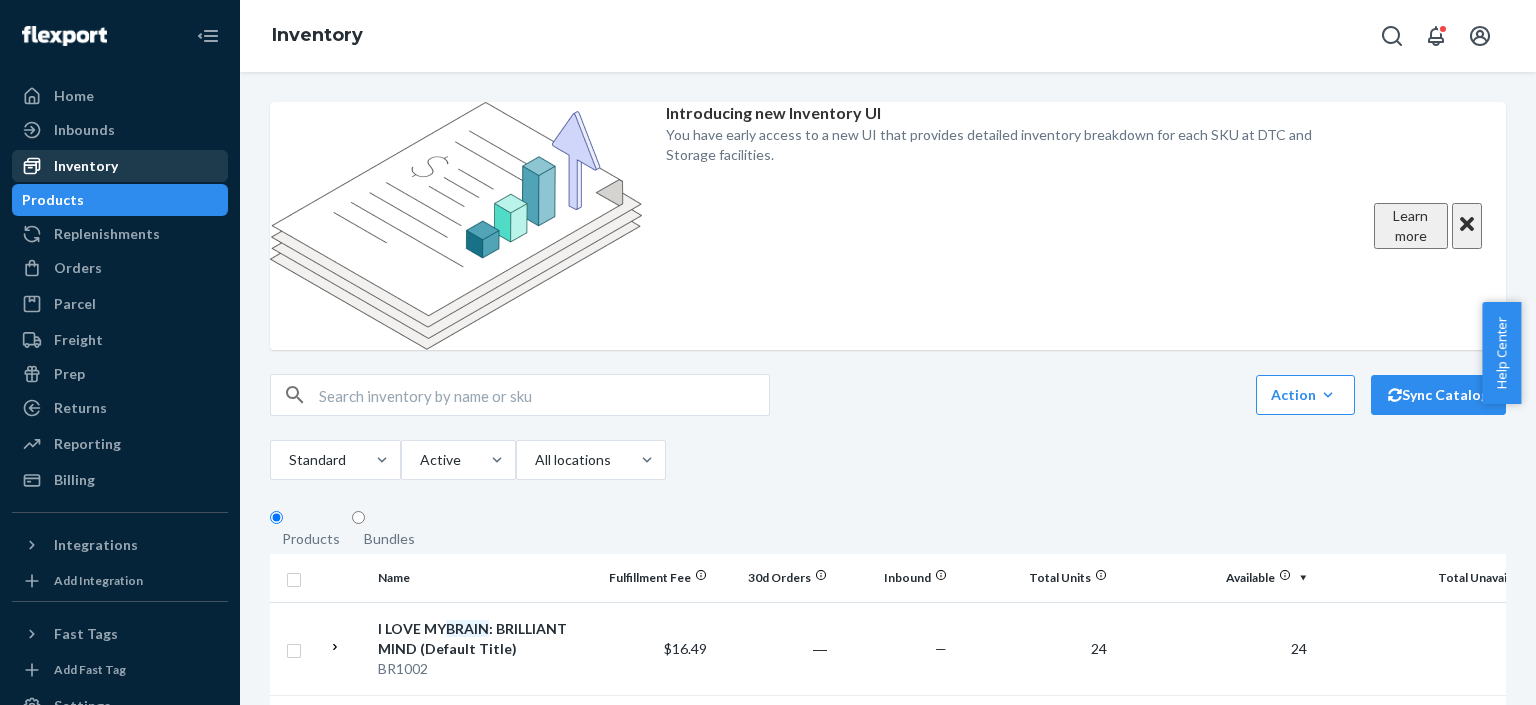 click on "Inventory" at bounding box center (86, 166) 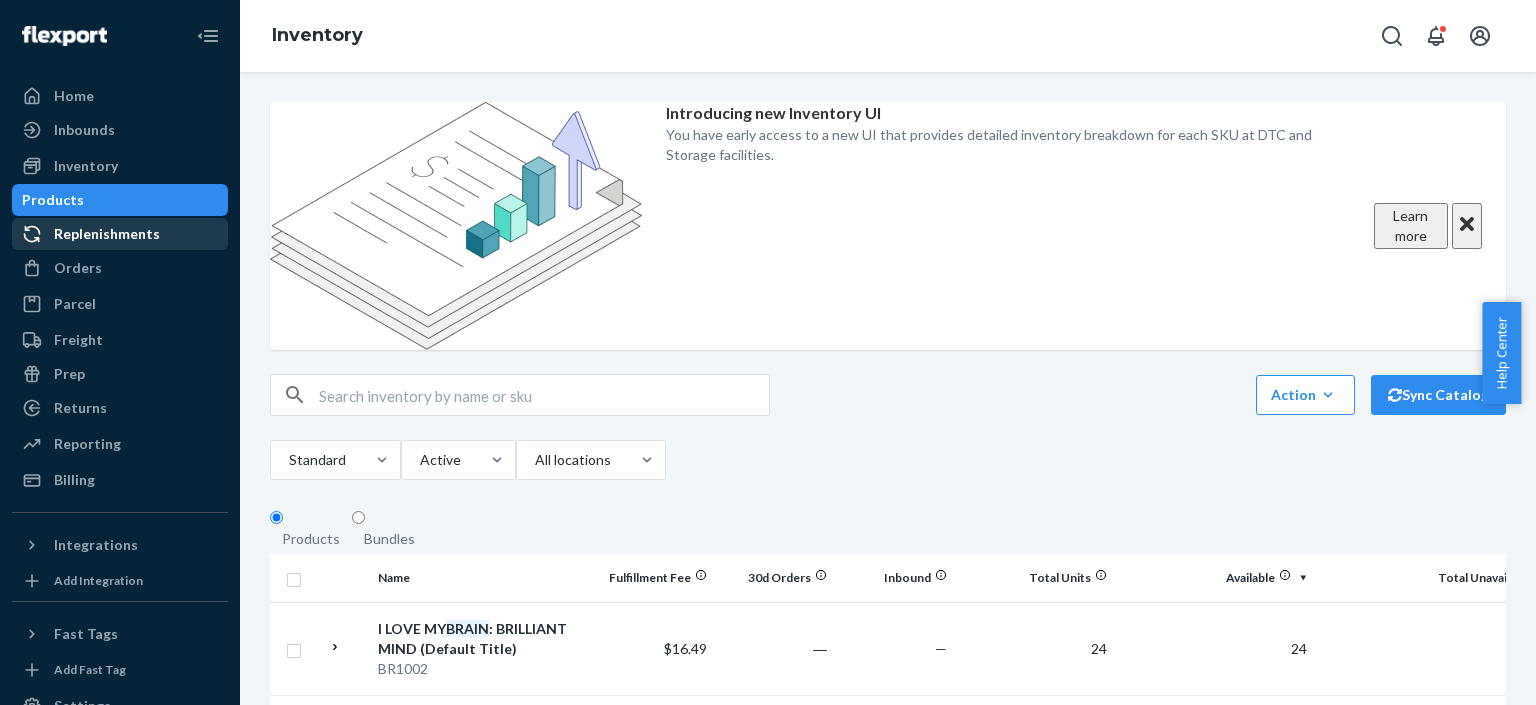 click on "Replenishments" at bounding box center [107, 234] 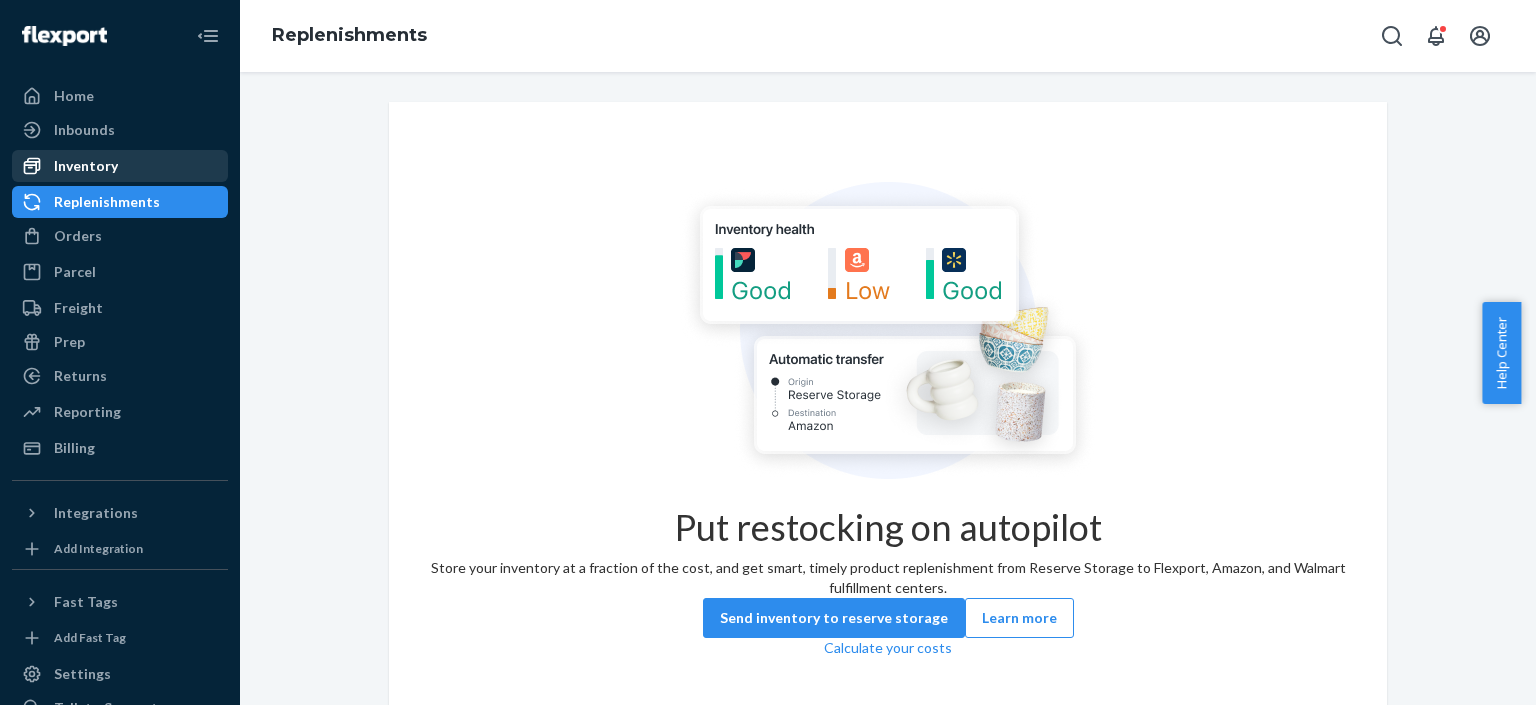 click on "Inventory" at bounding box center (86, 166) 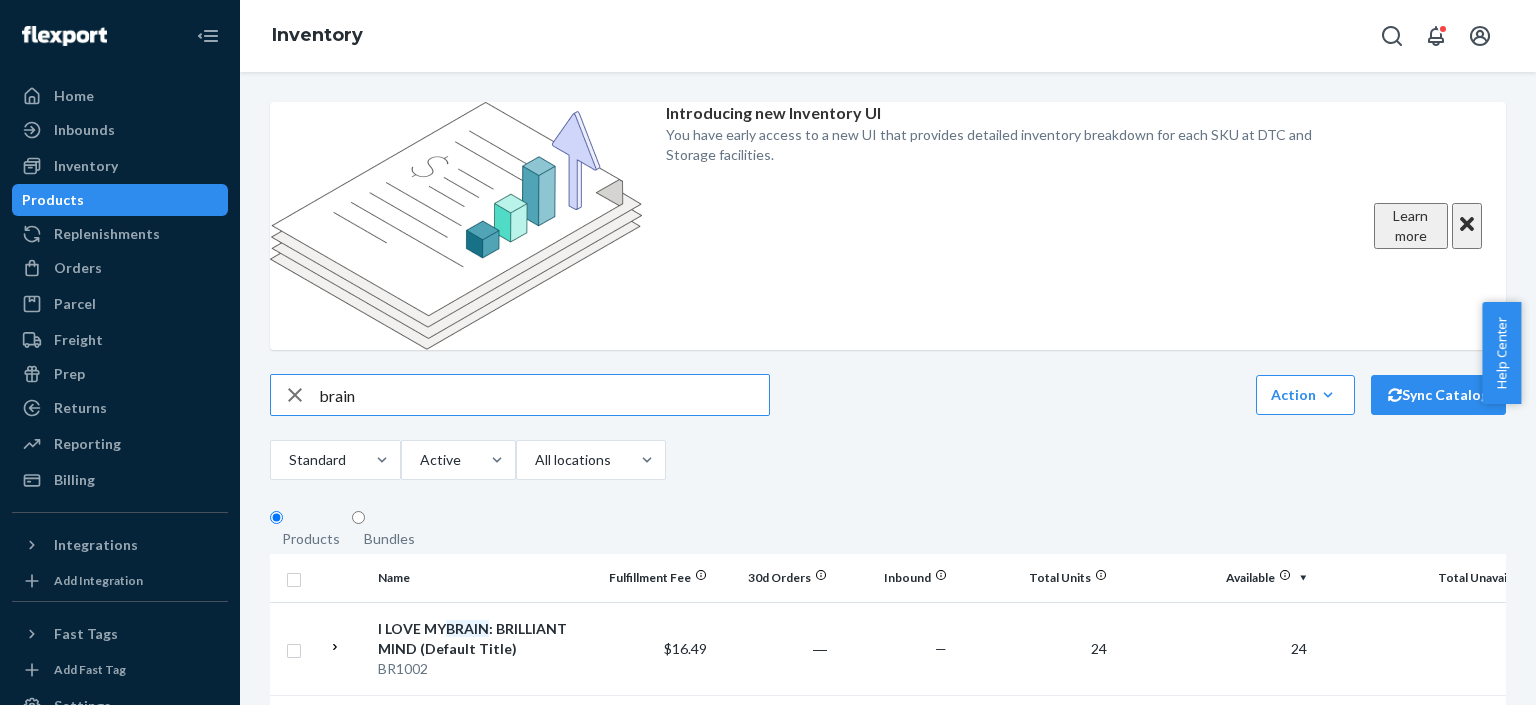click 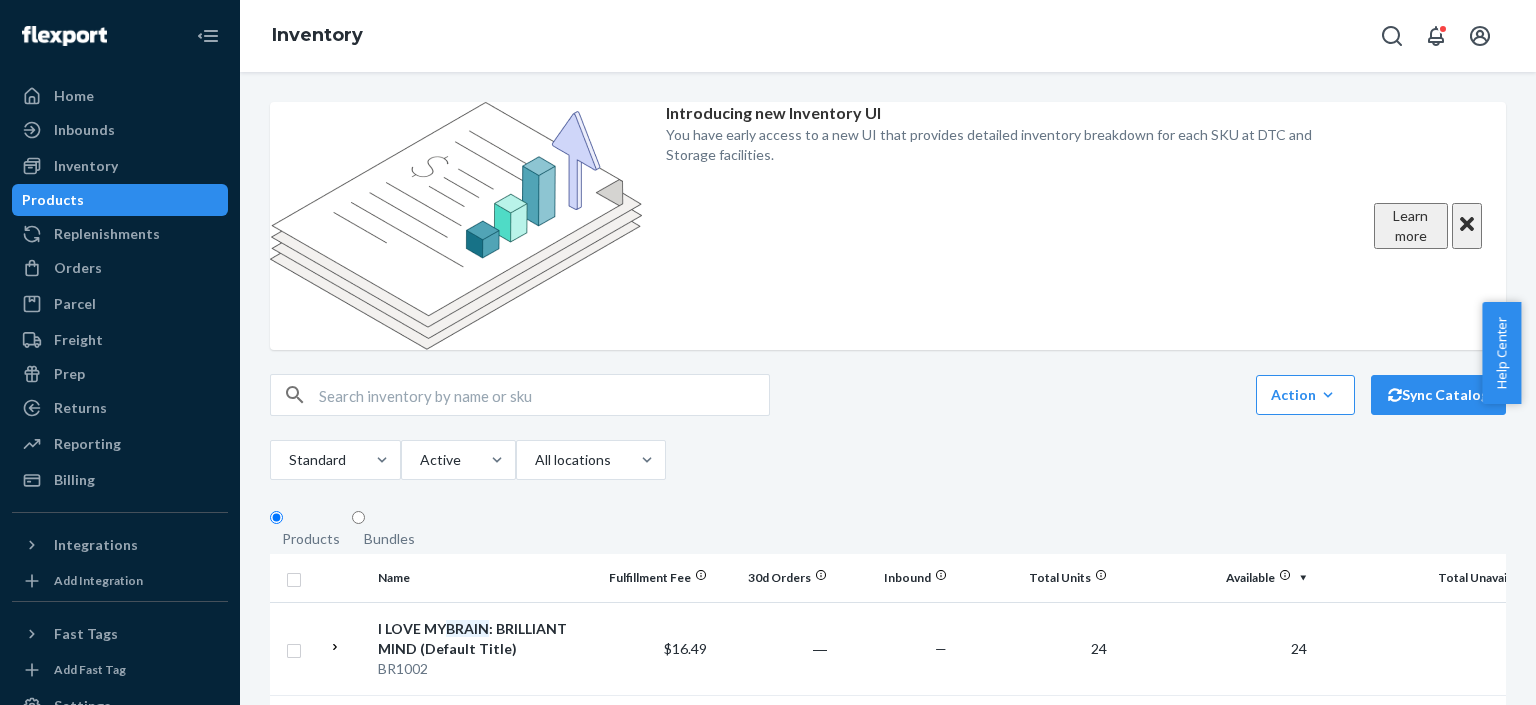 click at bounding box center (544, 395) 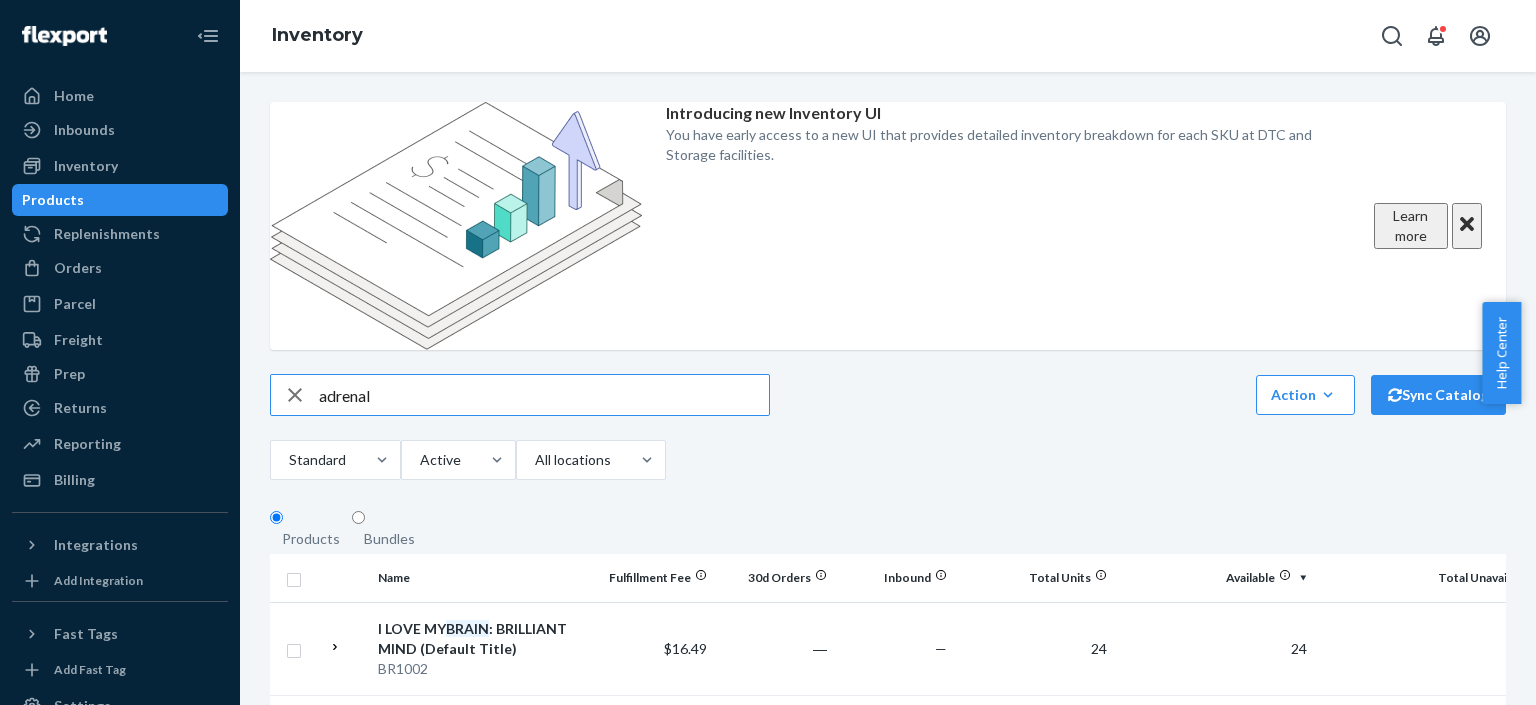 type on "adrenal" 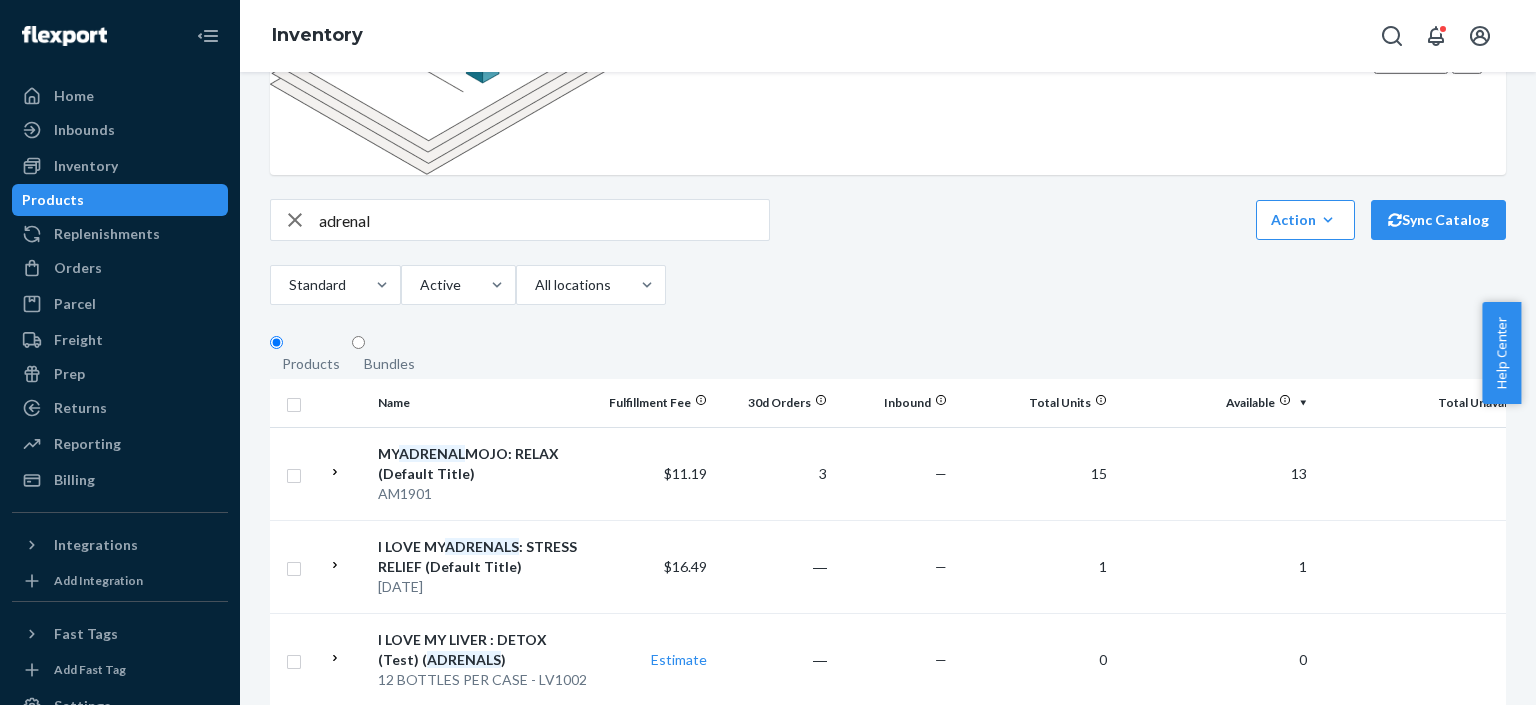 scroll, scrollTop: 176, scrollLeft: 0, axis: vertical 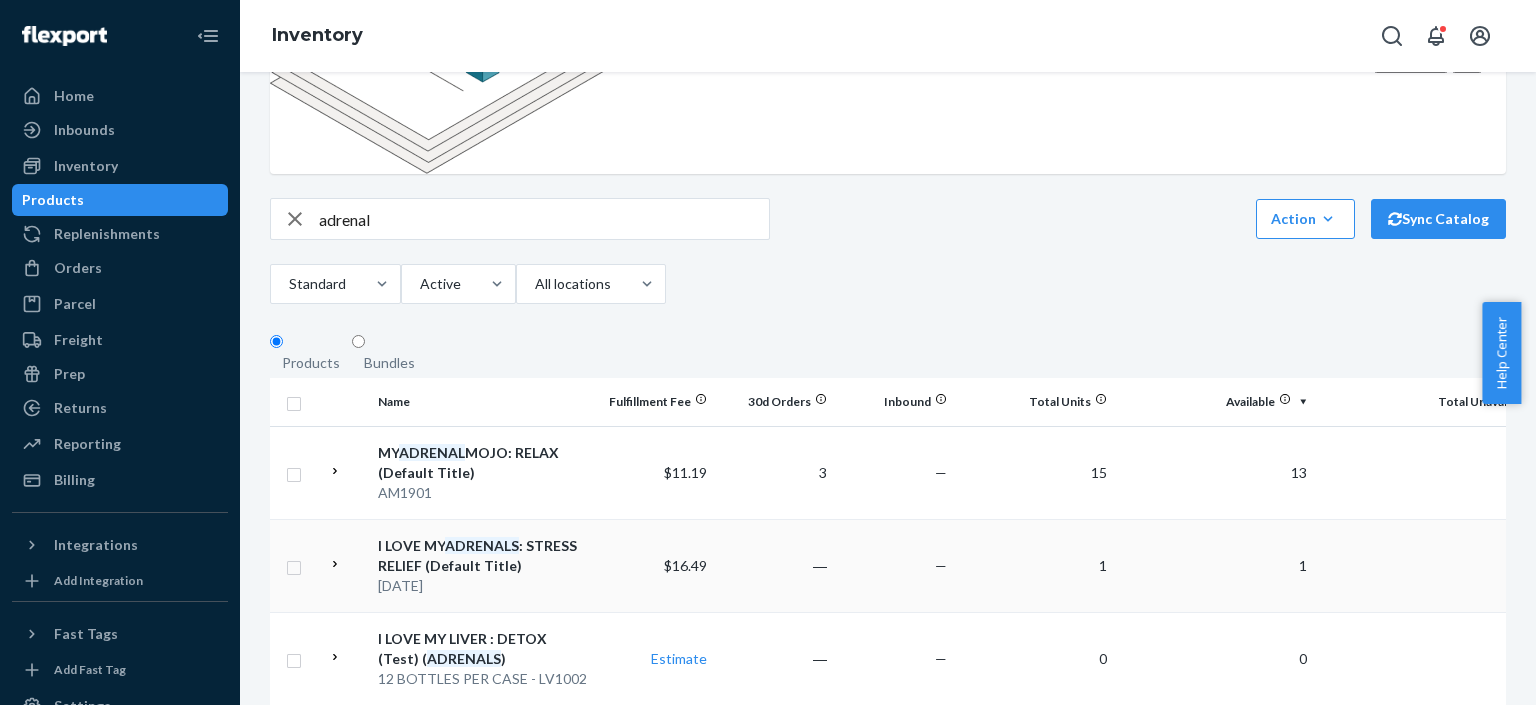 click on "ADRENALS" at bounding box center [482, 545] 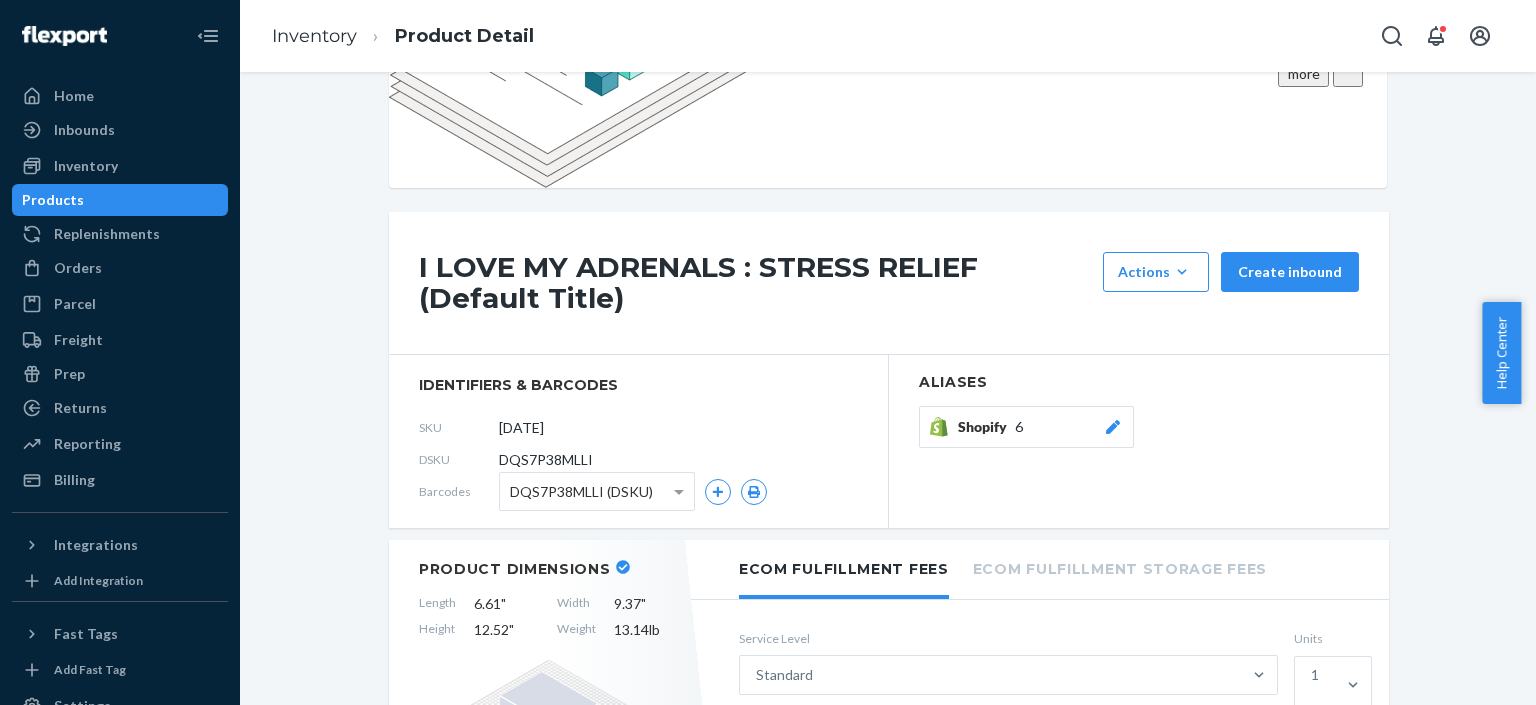 scroll, scrollTop: 0, scrollLeft: 0, axis: both 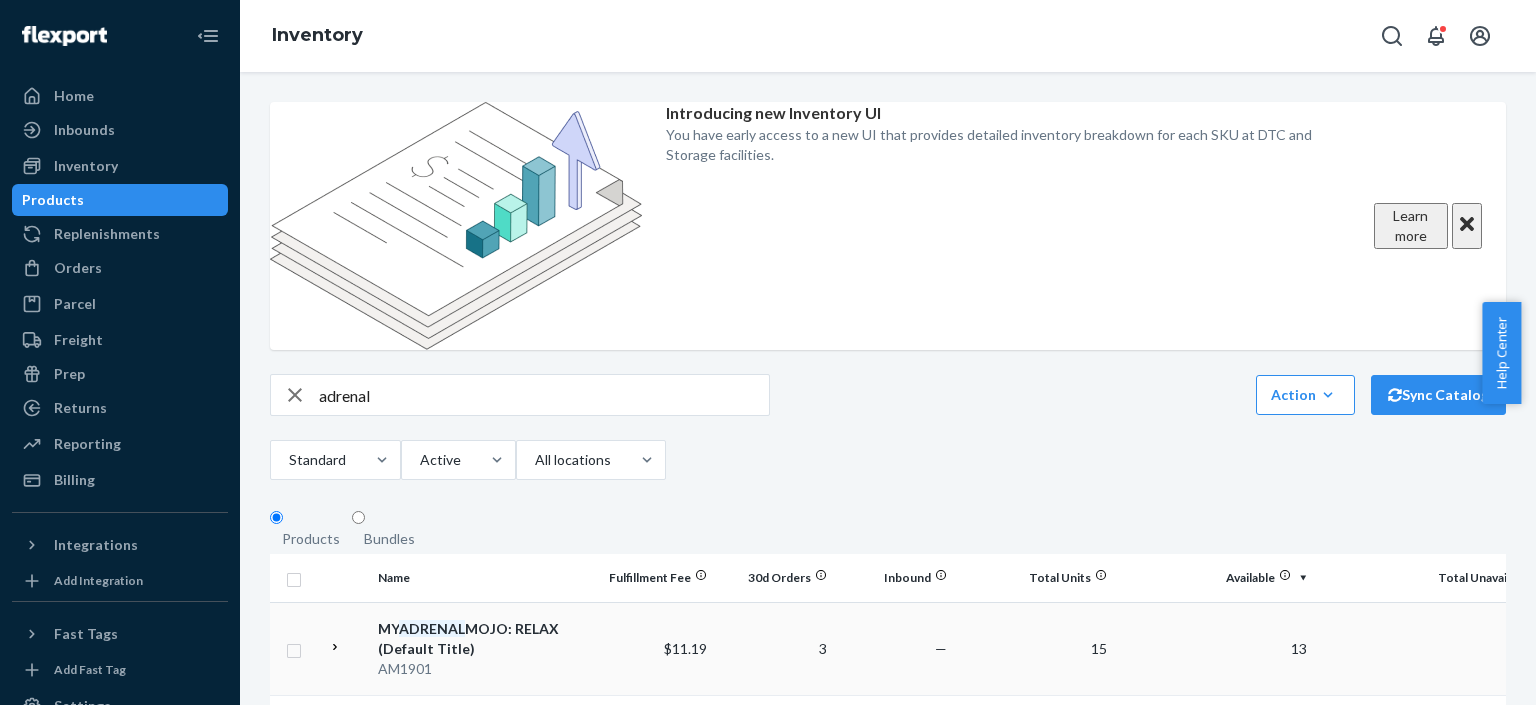 click on "ADRENAL" at bounding box center [432, 628] 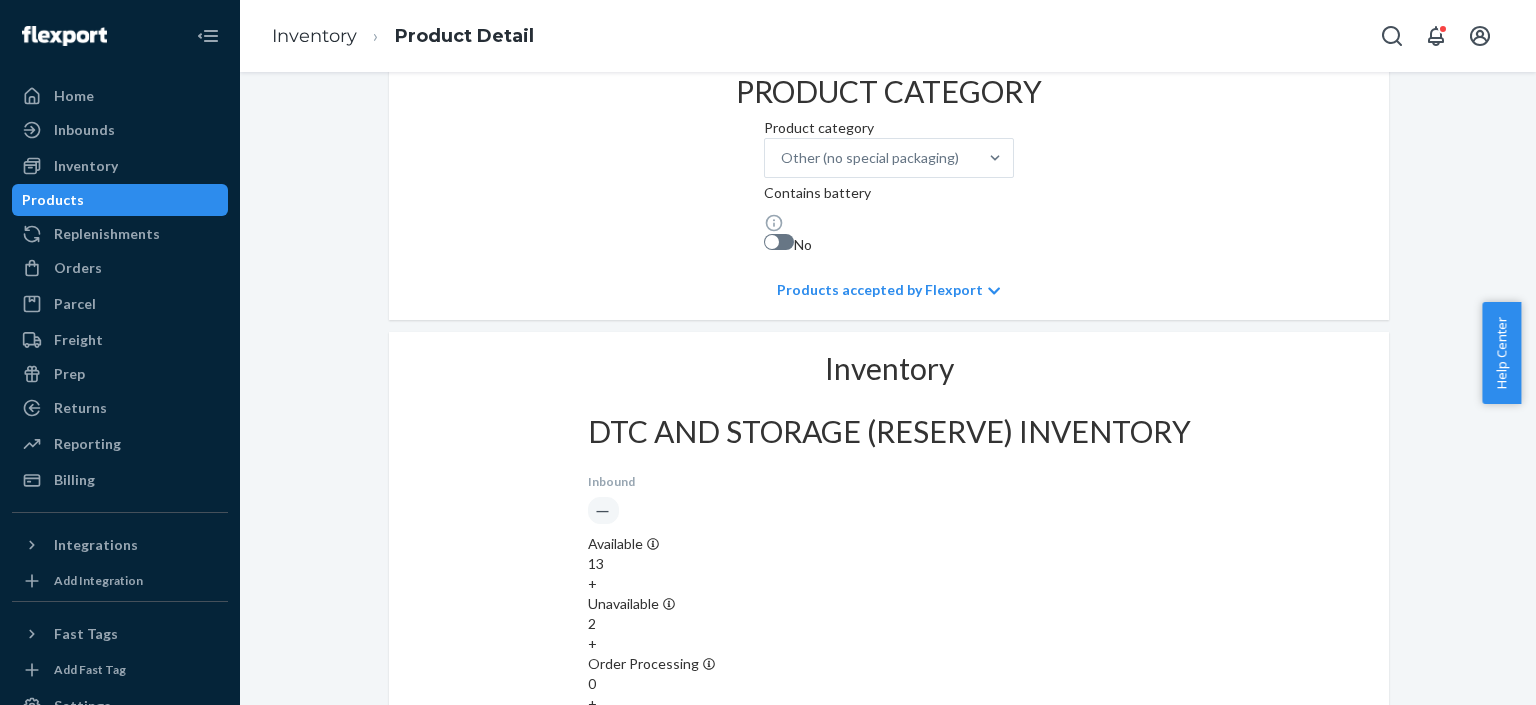 scroll, scrollTop: 1504, scrollLeft: 0, axis: vertical 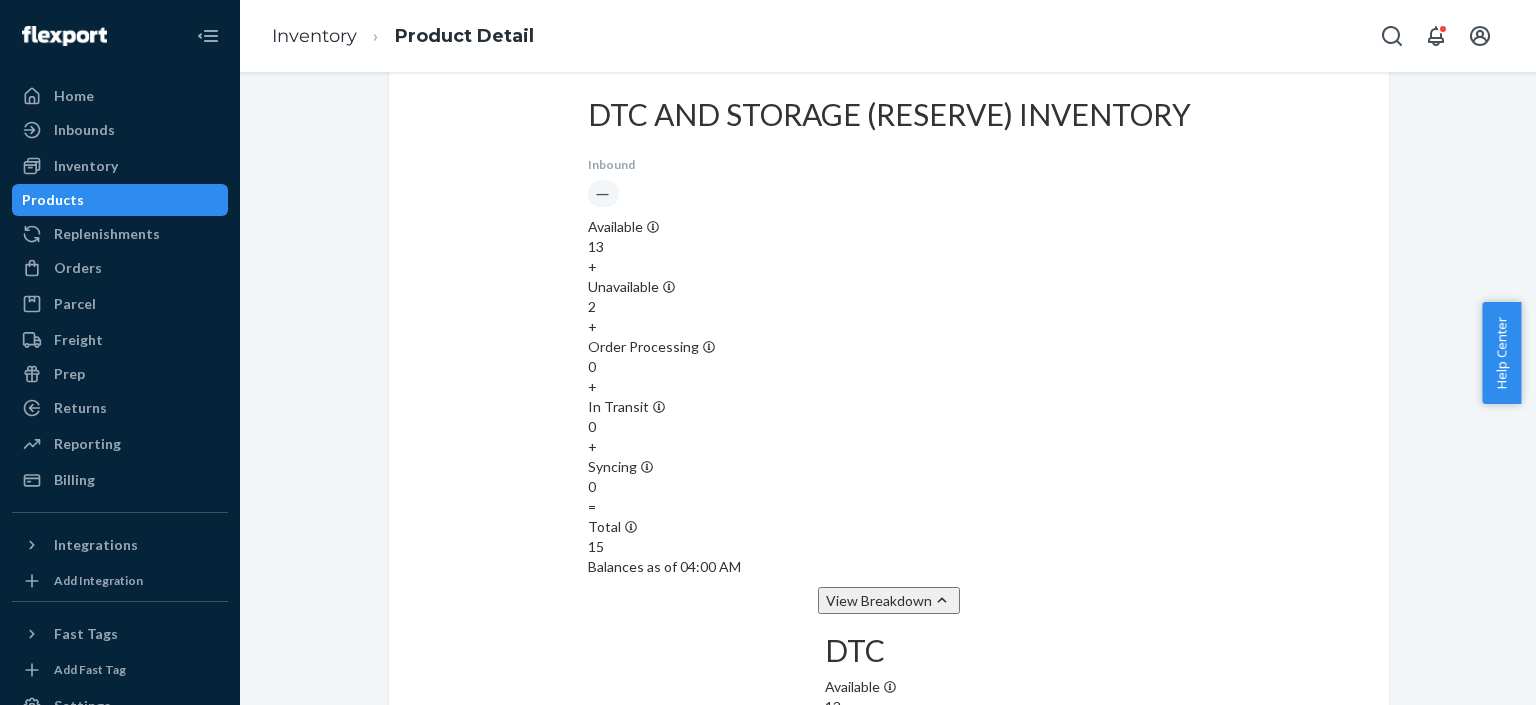 click 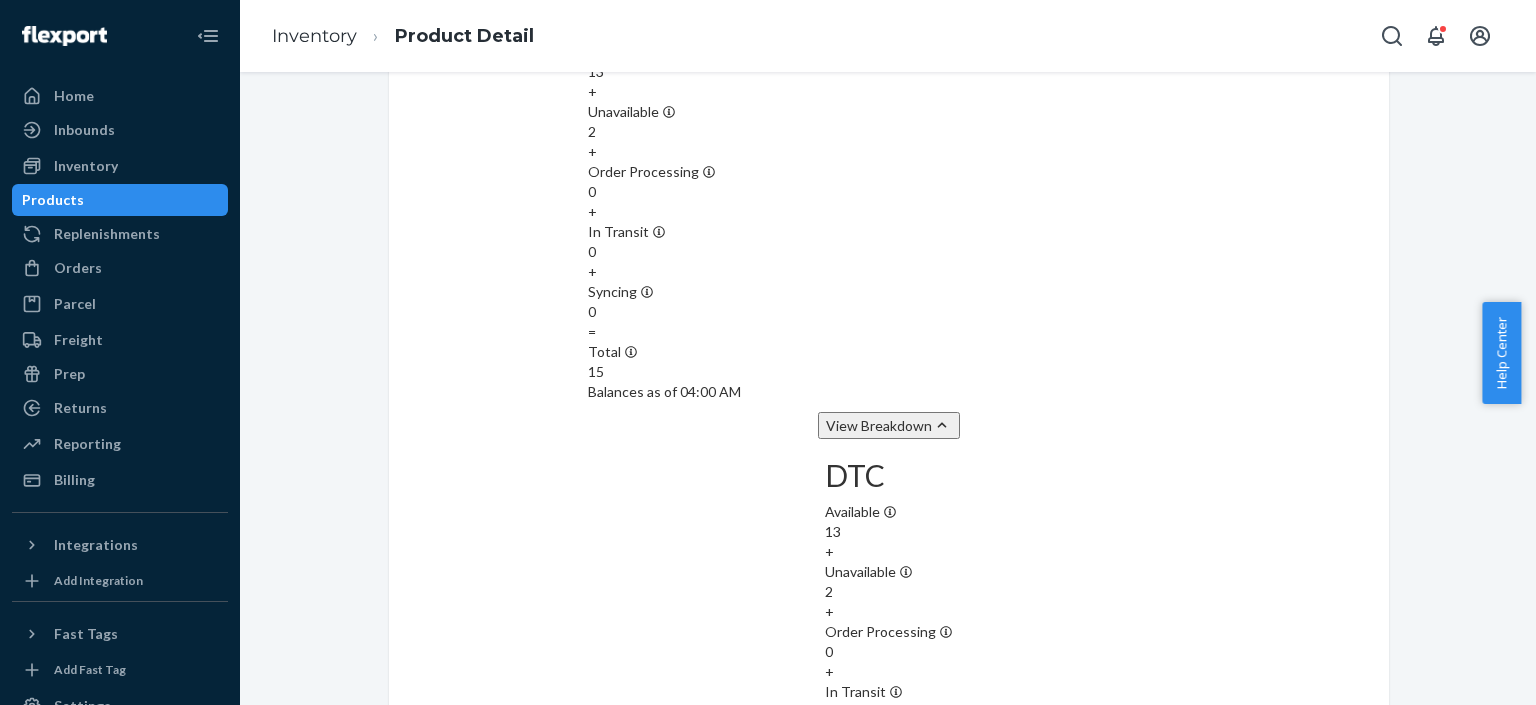 scroll, scrollTop: 1680, scrollLeft: 0, axis: vertical 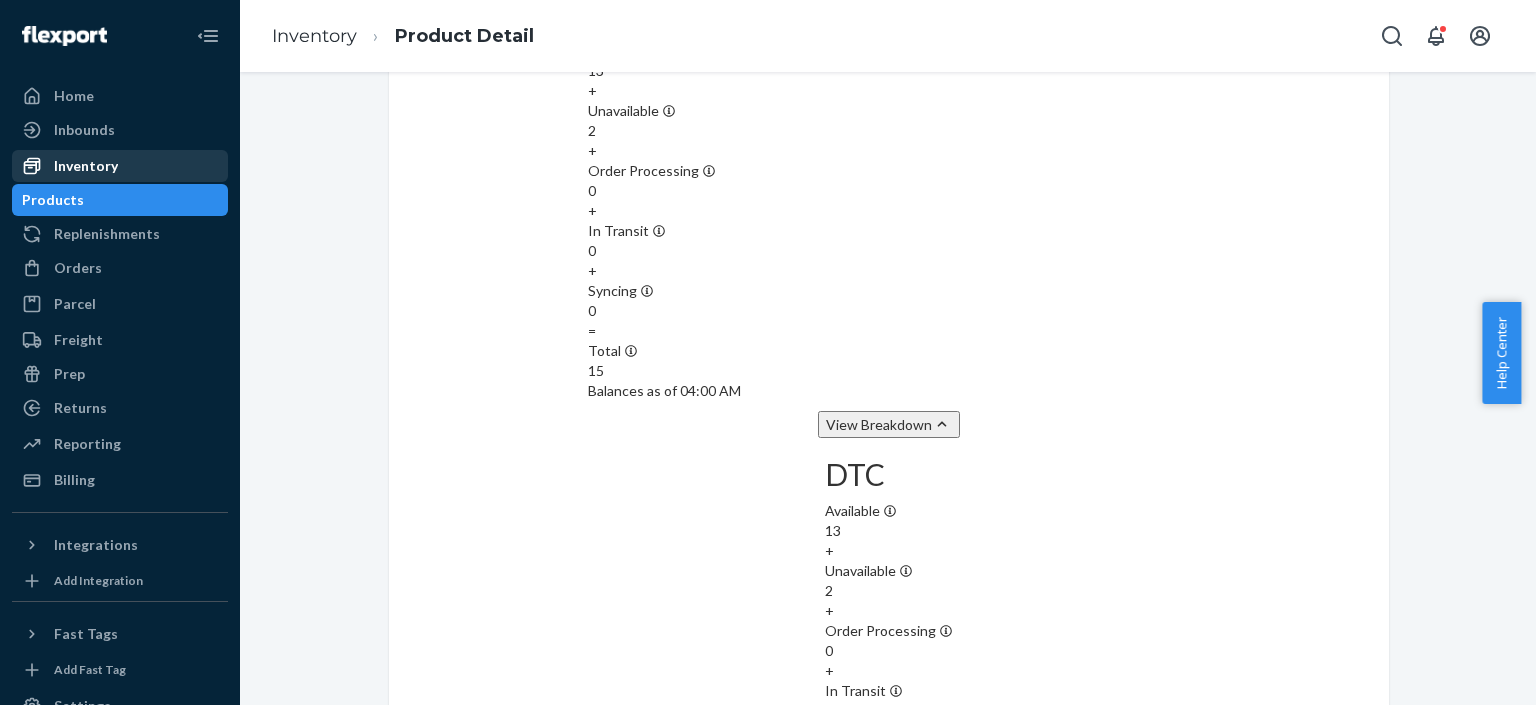 click on "Inventory" at bounding box center [86, 166] 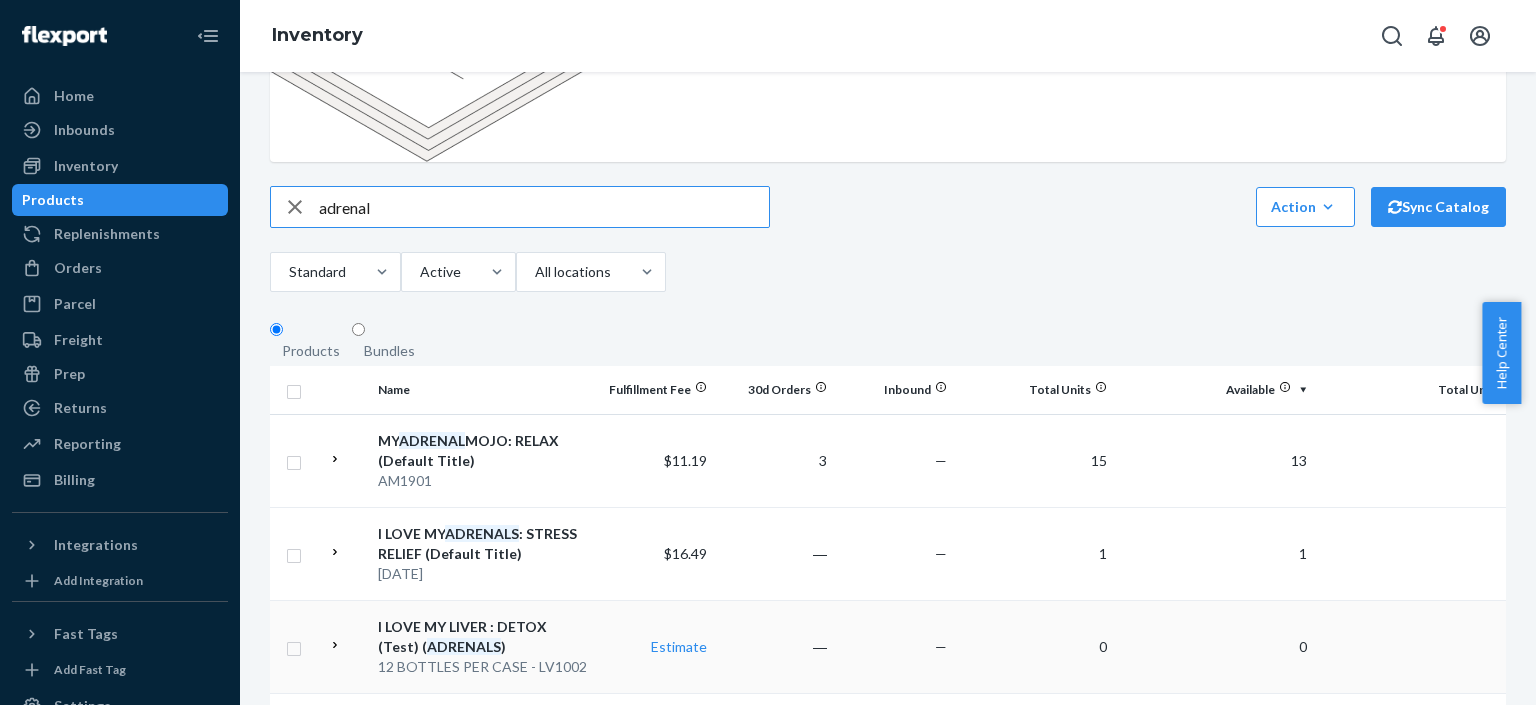 scroll, scrollTop: 188, scrollLeft: 0, axis: vertical 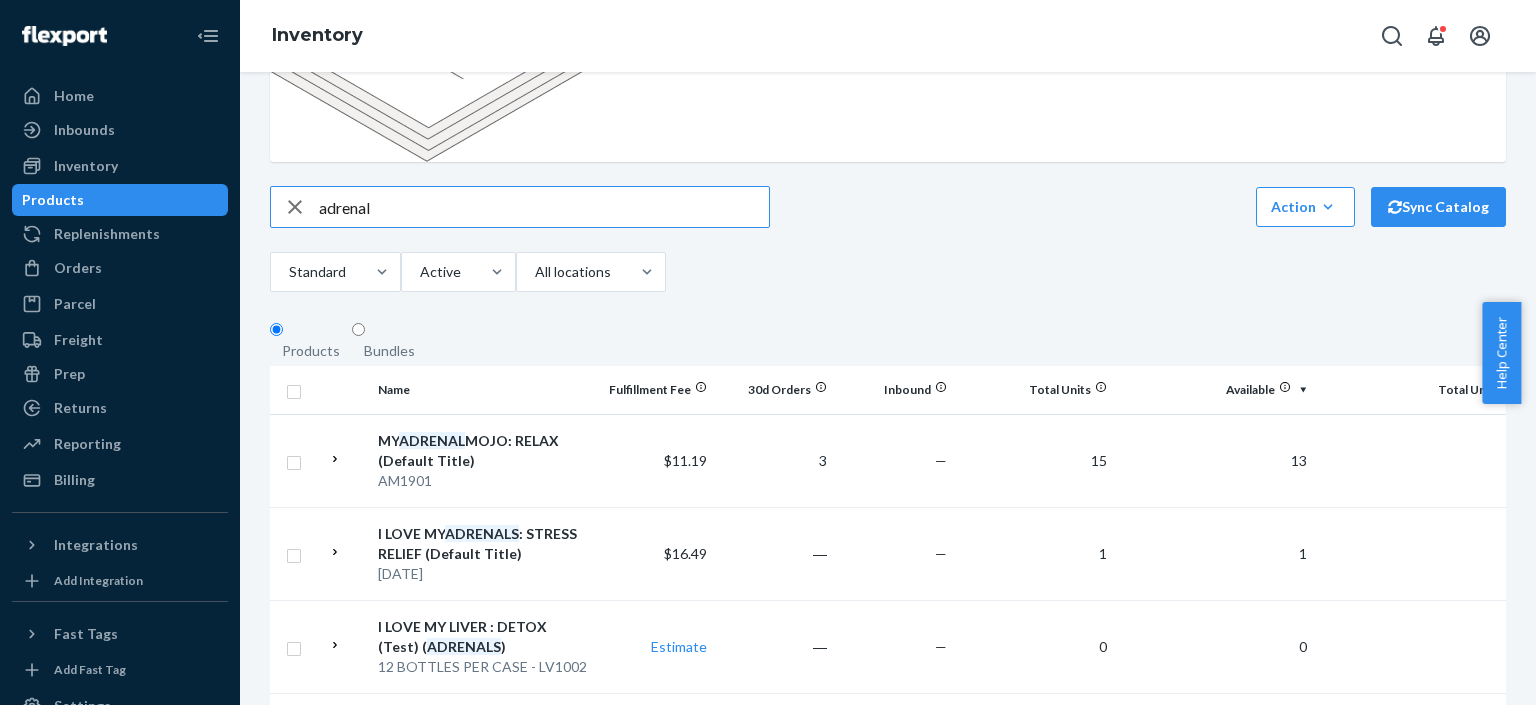 click on "adrenal" at bounding box center (544, 207) 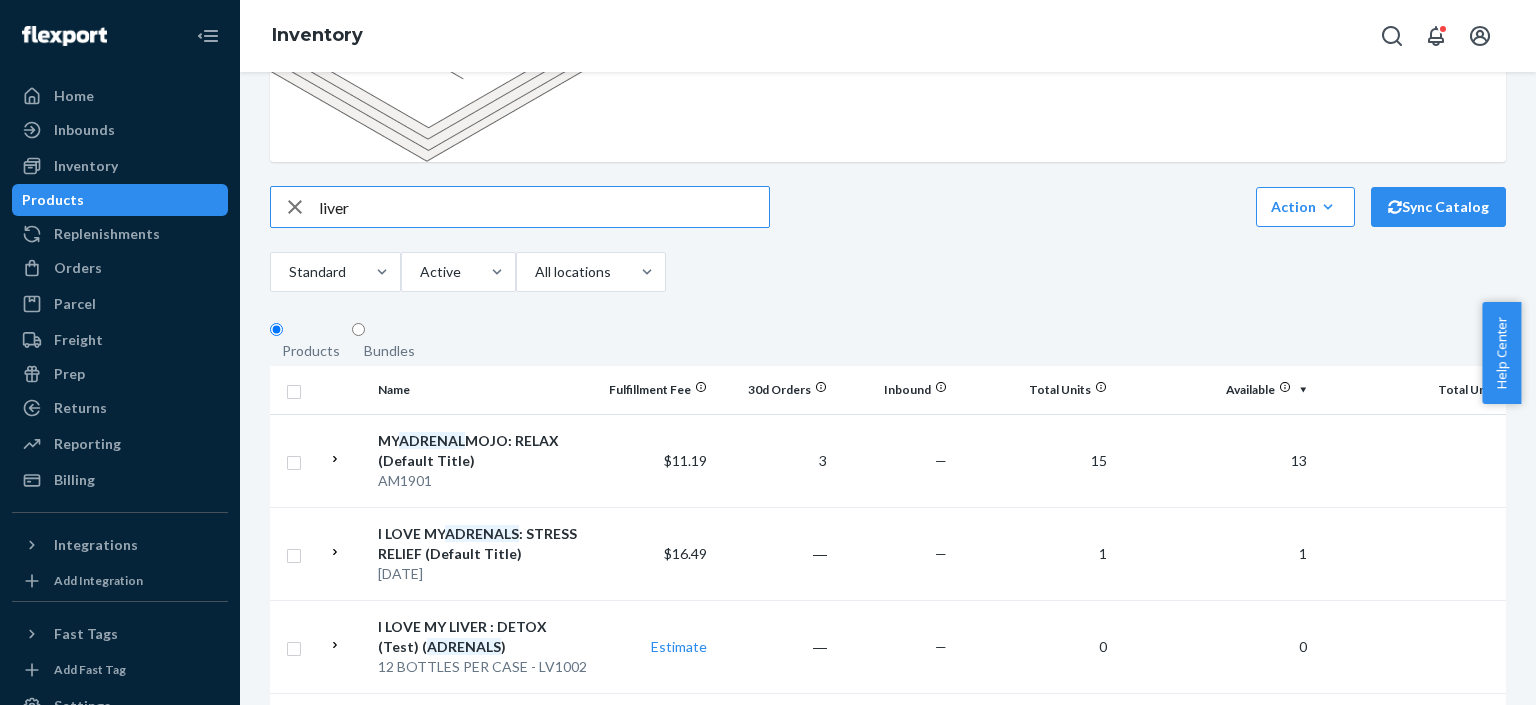 type on "liver" 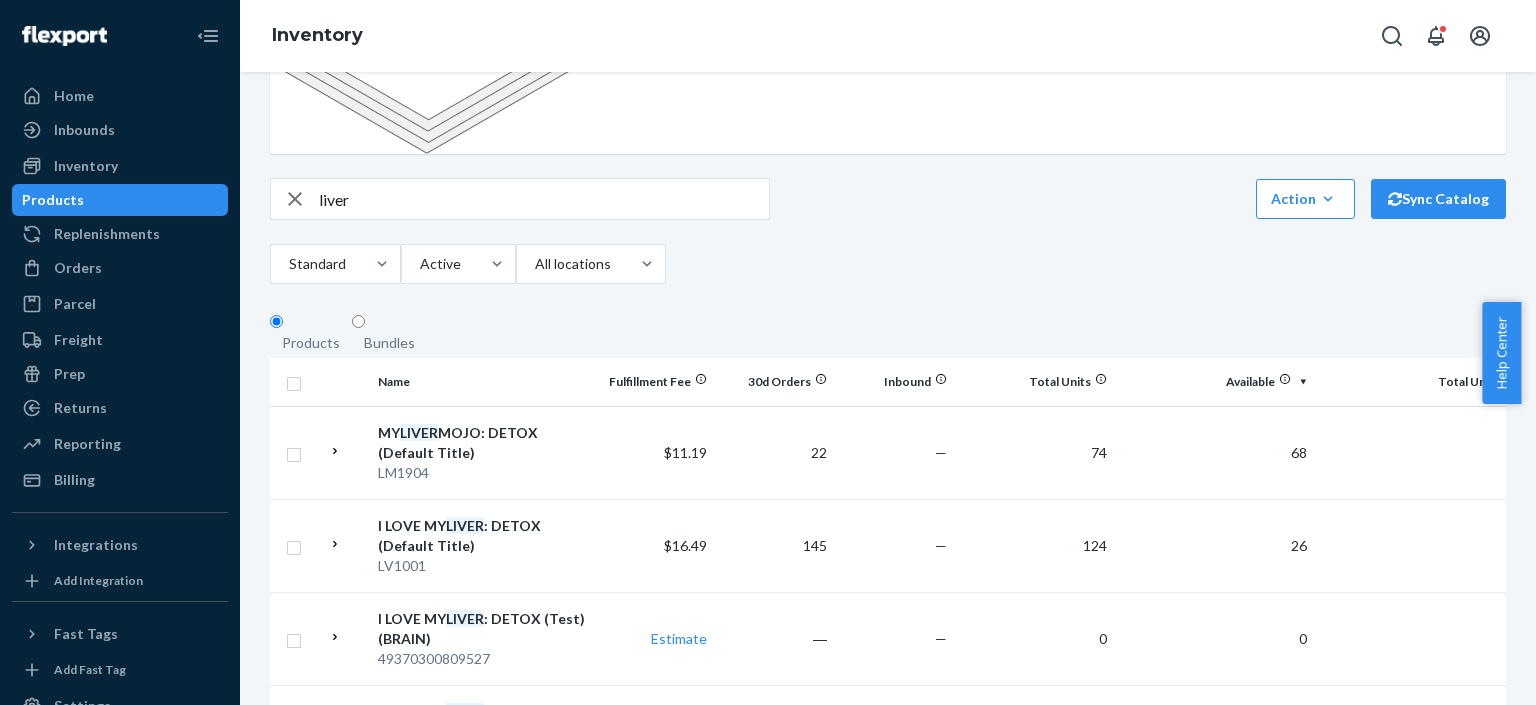 scroll, scrollTop: 197, scrollLeft: 0, axis: vertical 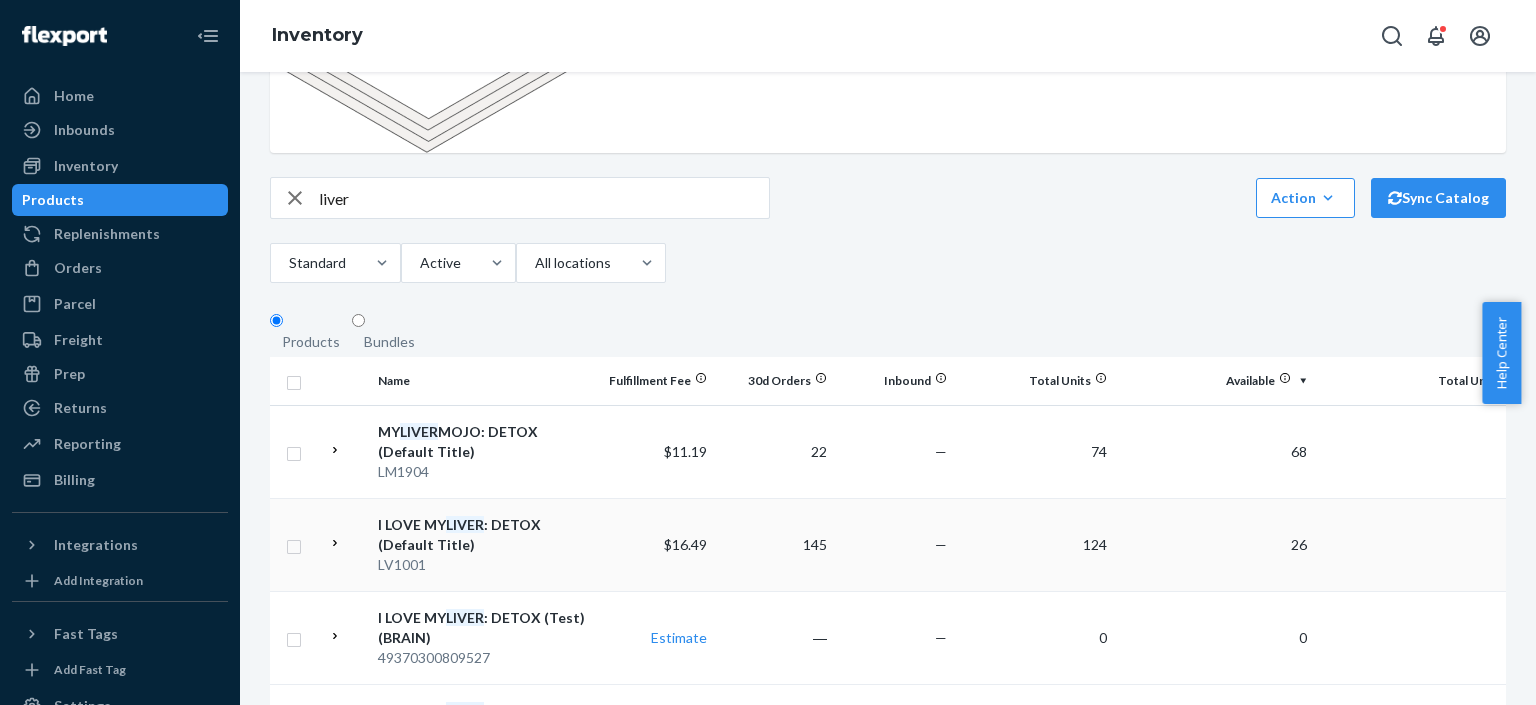 click on "I LOVE MY  LIVER  : DETOX (Default Title)" at bounding box center (482, 535) 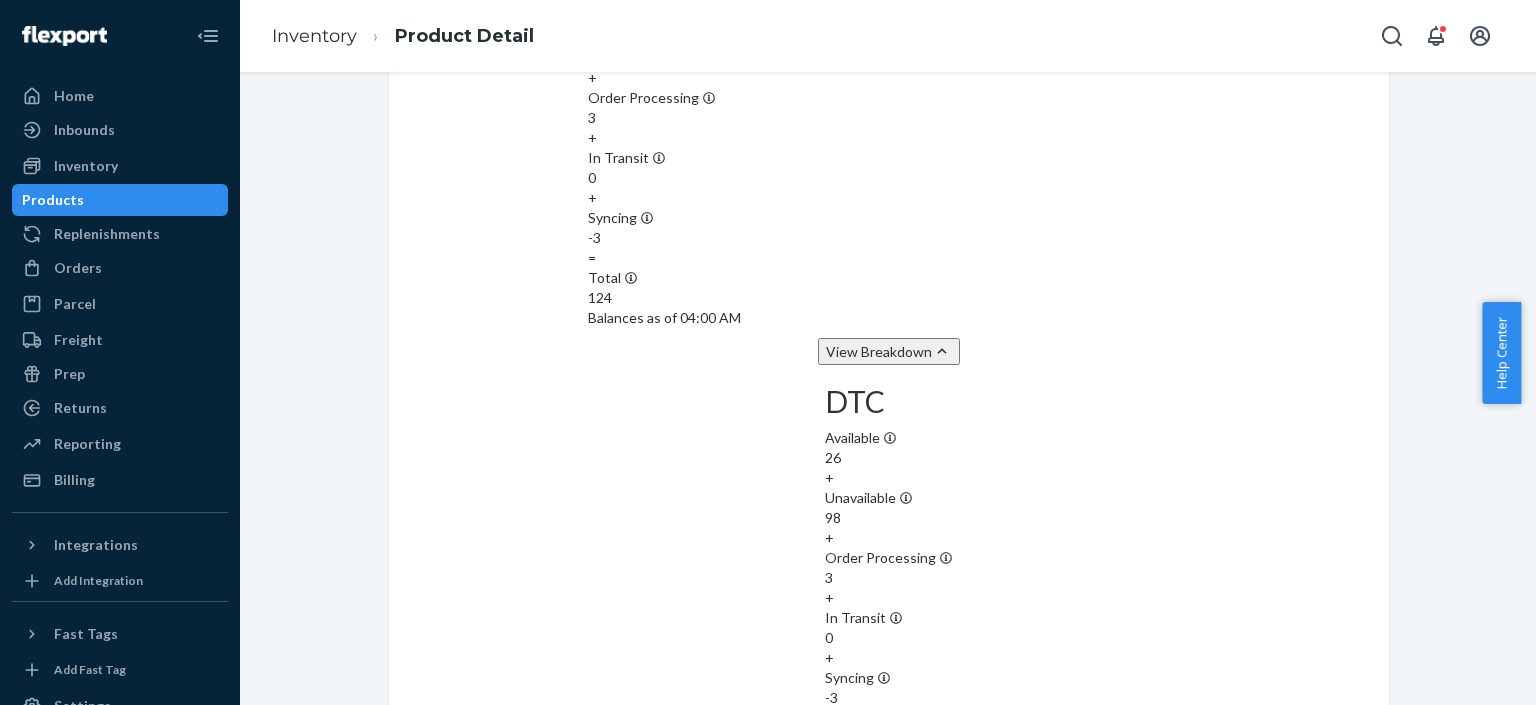 scroll, scrollTop: 1744, scrollLeft: 0, axis: vertical 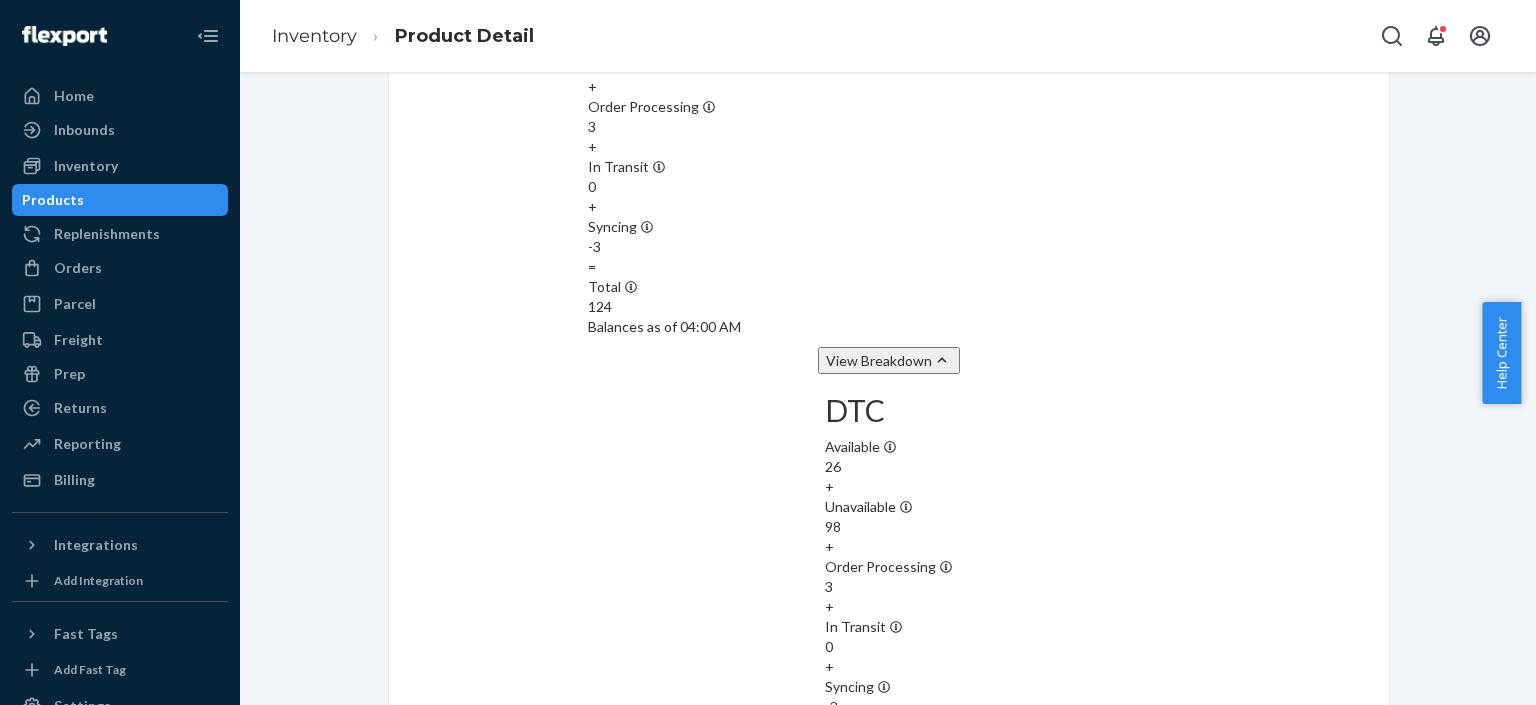 click 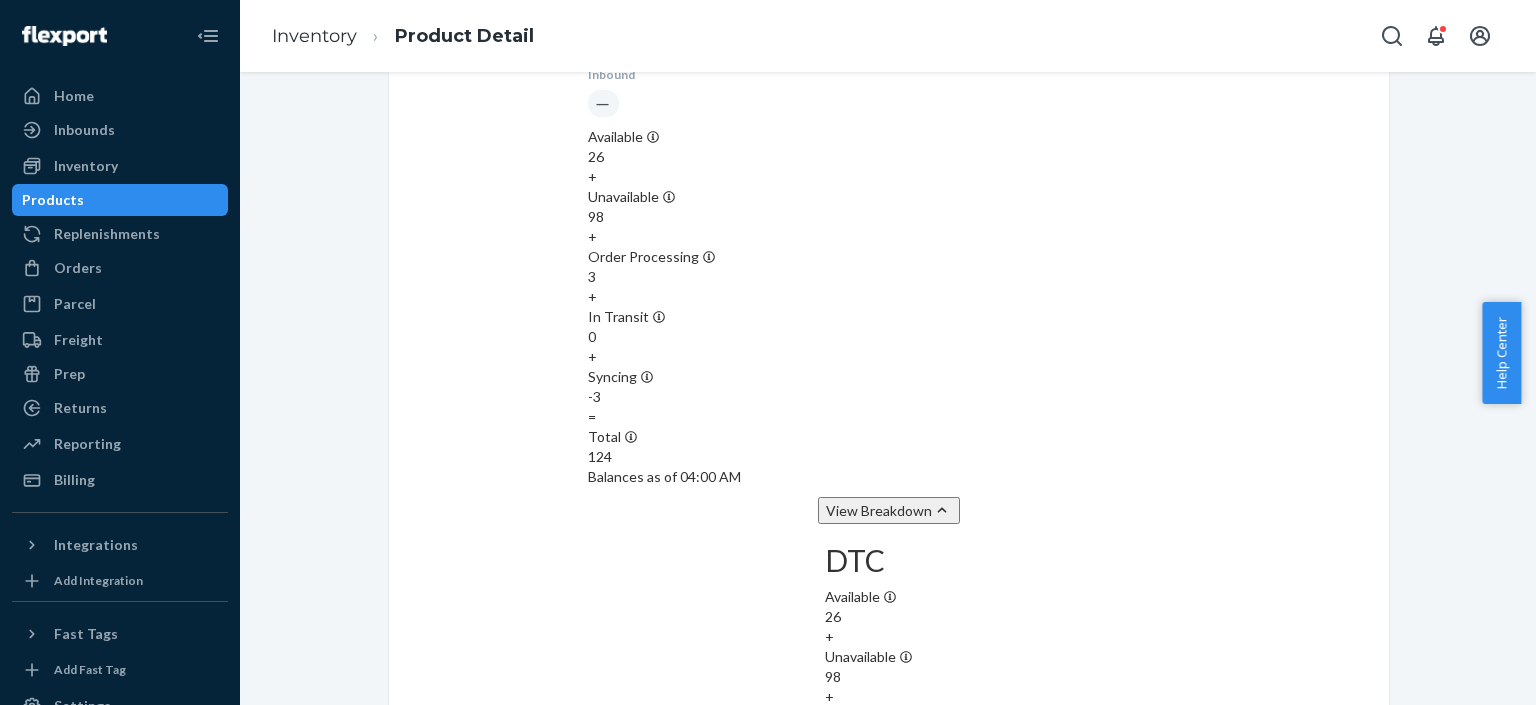 scroll, scrollTop: 1602, scrollLeft: 0, axis: vertical 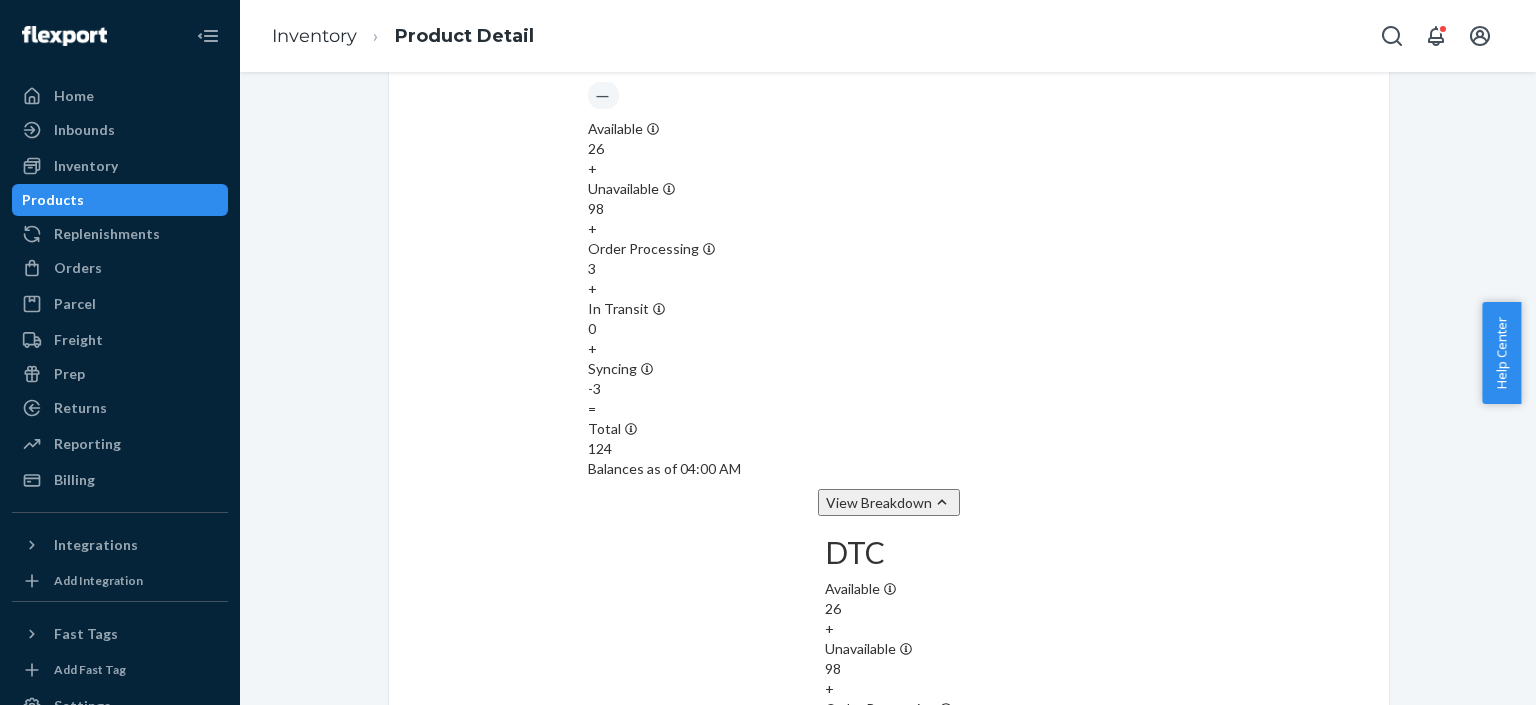 click on "Products" at bounding box center [120, 200] 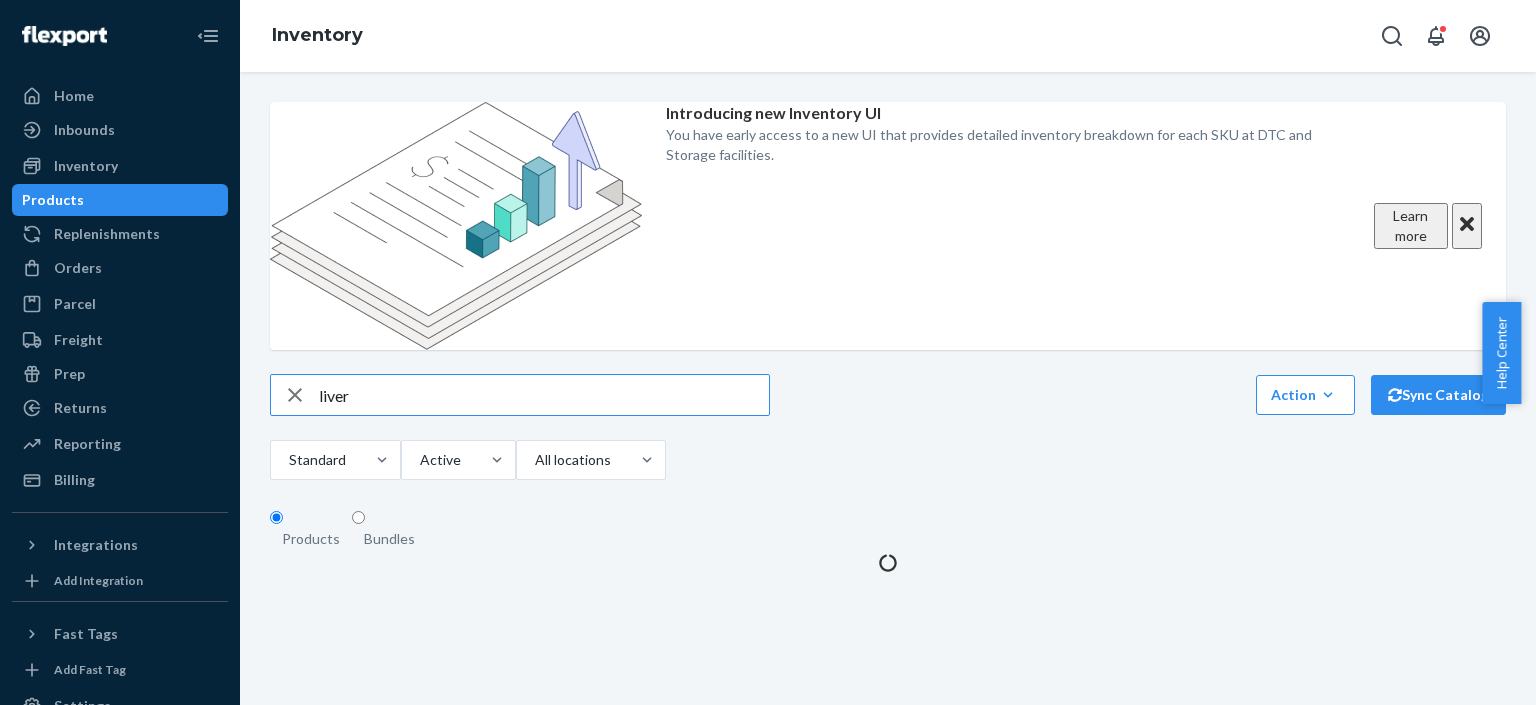 scroll, scrollTop: 0, scrollLeft: 0, axis: both 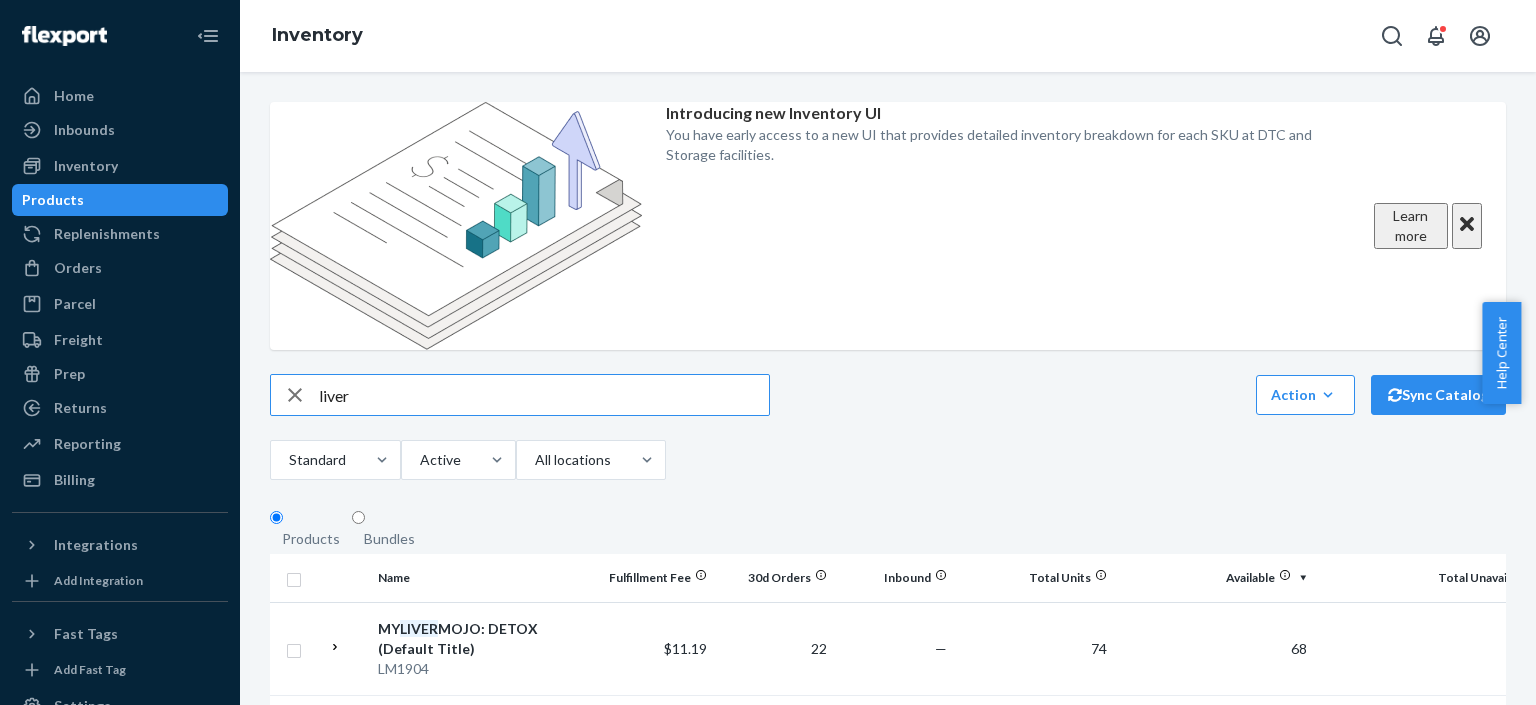click on "liver" at bounding box center [544, 395] 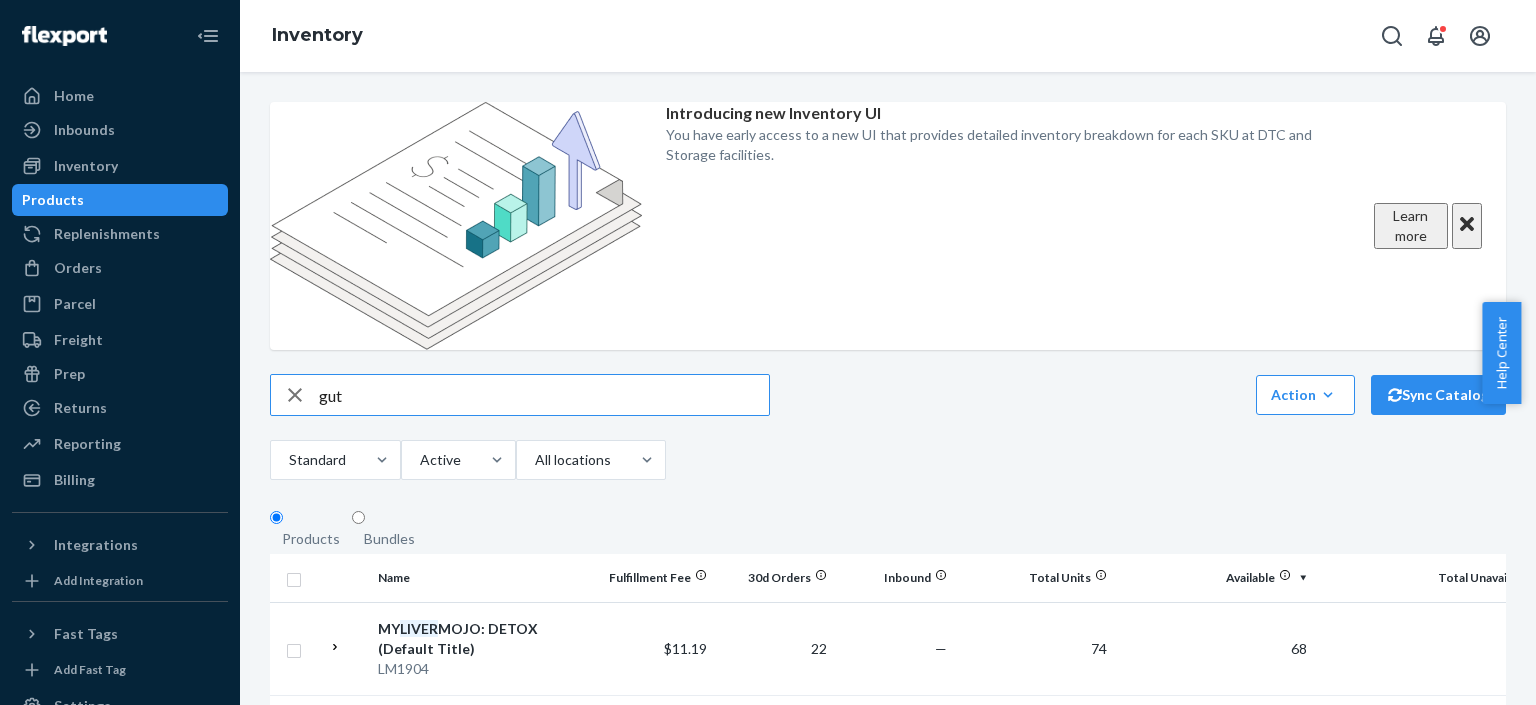 type on "gut" 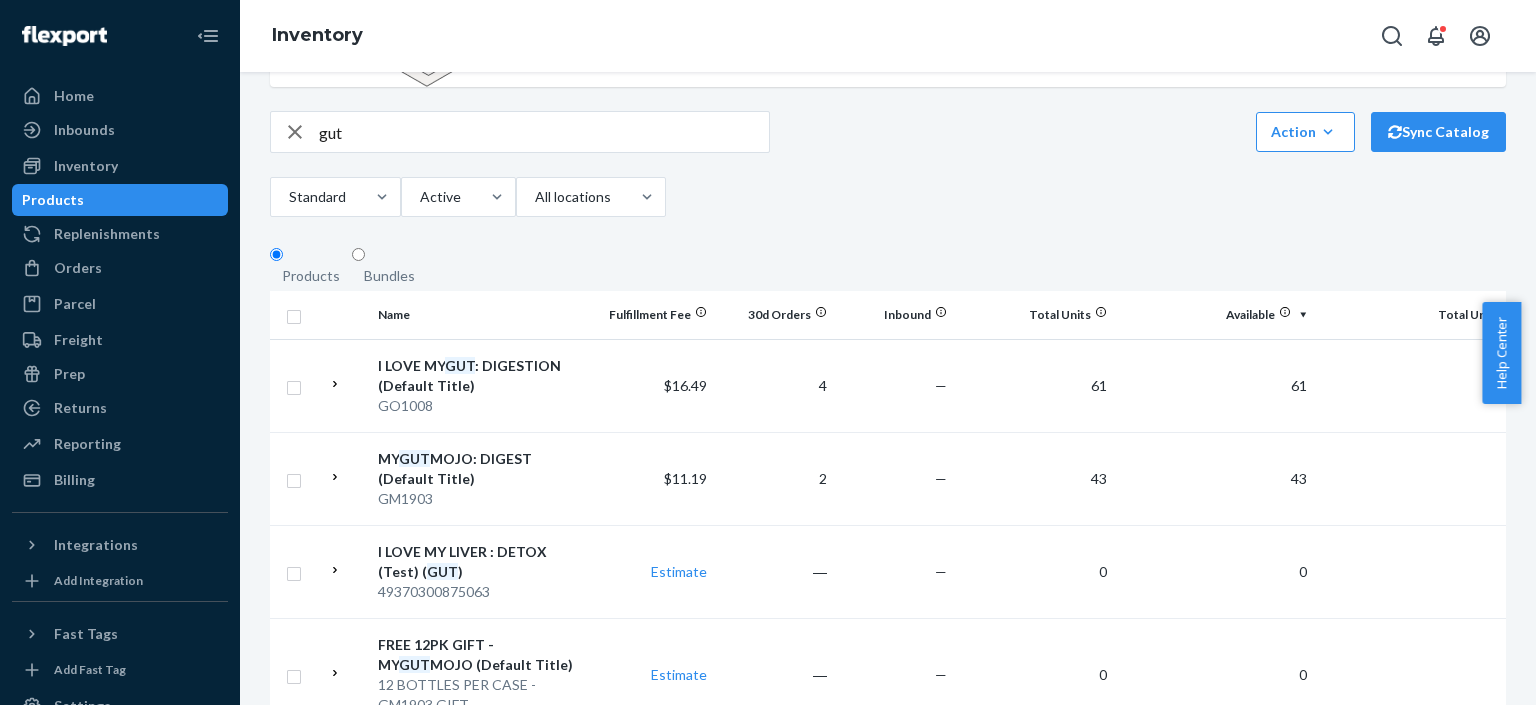 scroll, scrollTop: 264, scrollLeft: 0, axis: vertical 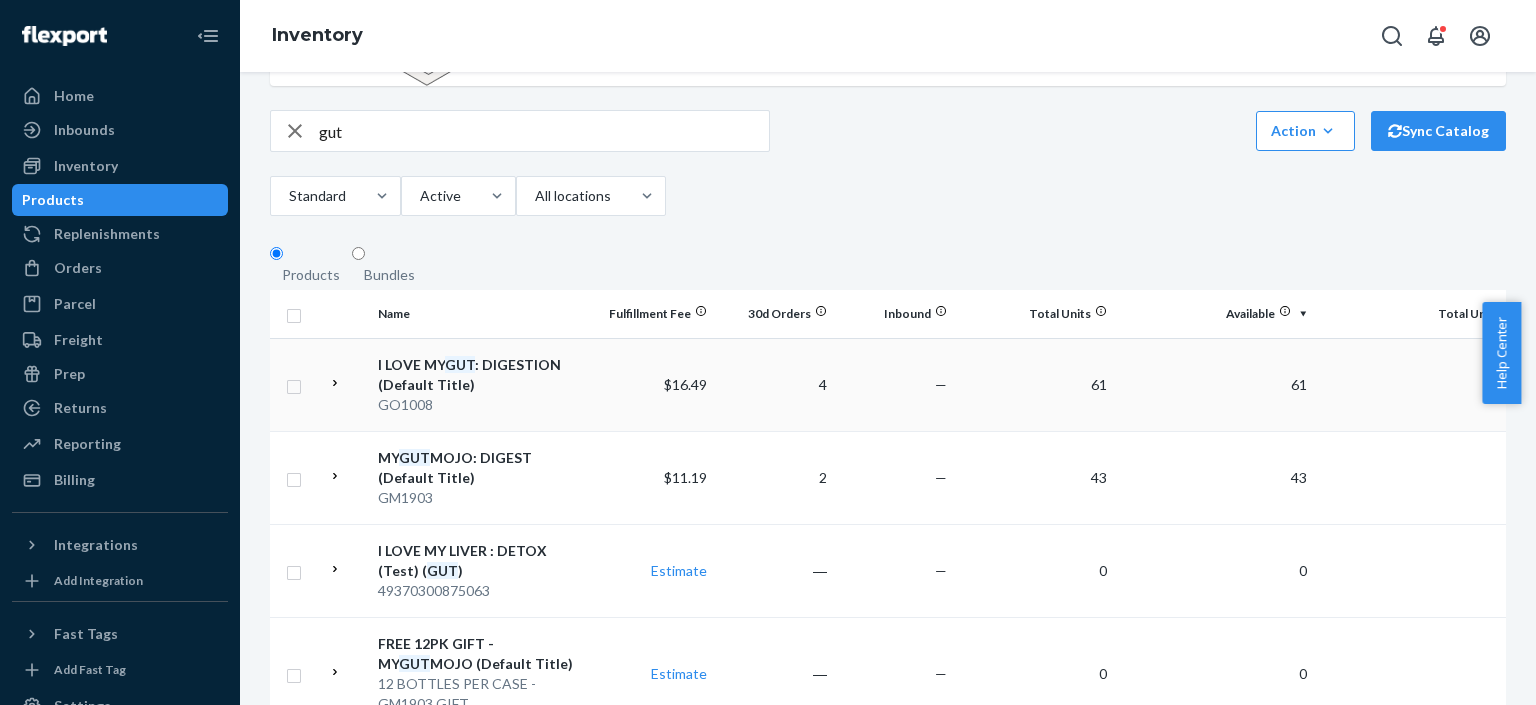 click on "I LOVE MY  GUT  : DIGESTION (Default Title)" at bounding box center [482, 375] 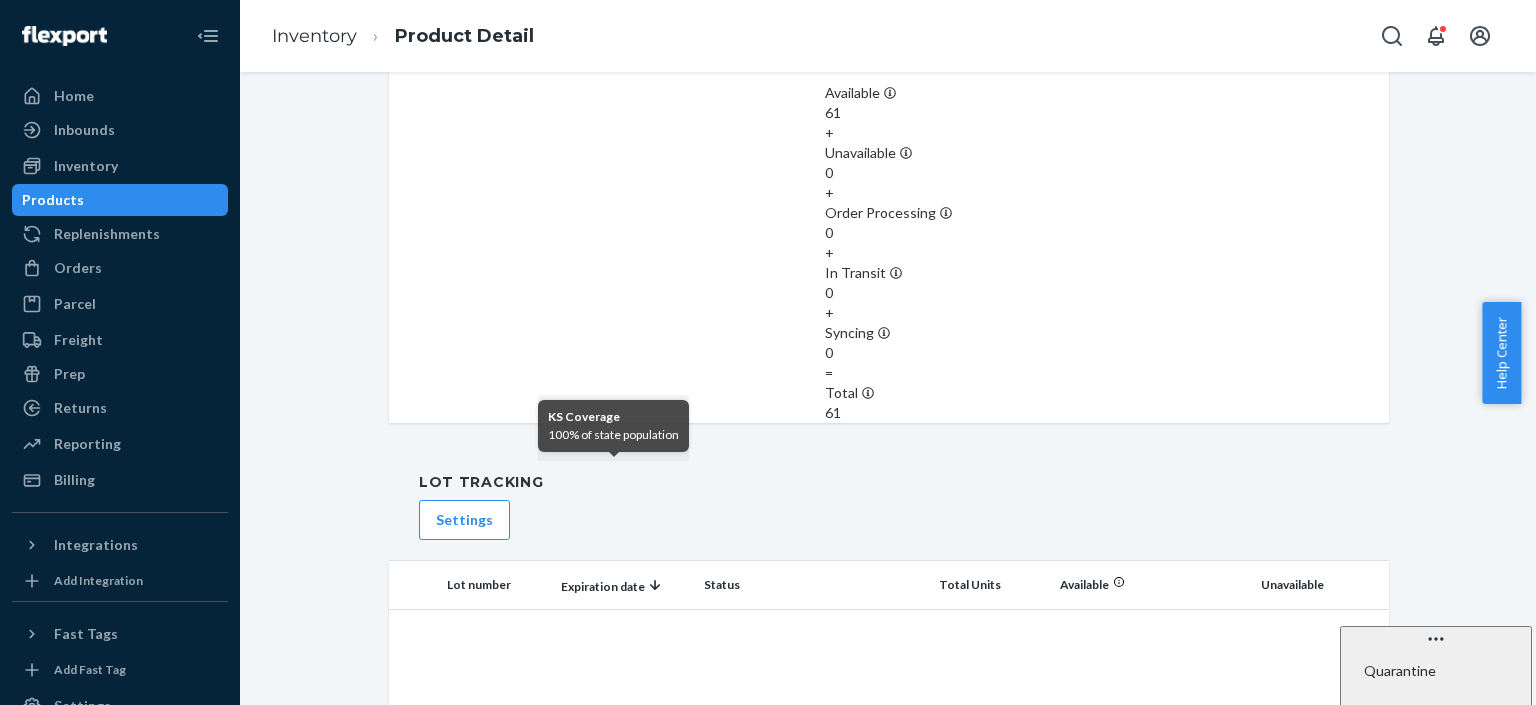 scroll, scrollTop: 2082, scrollLeft: 0, axis: vertical 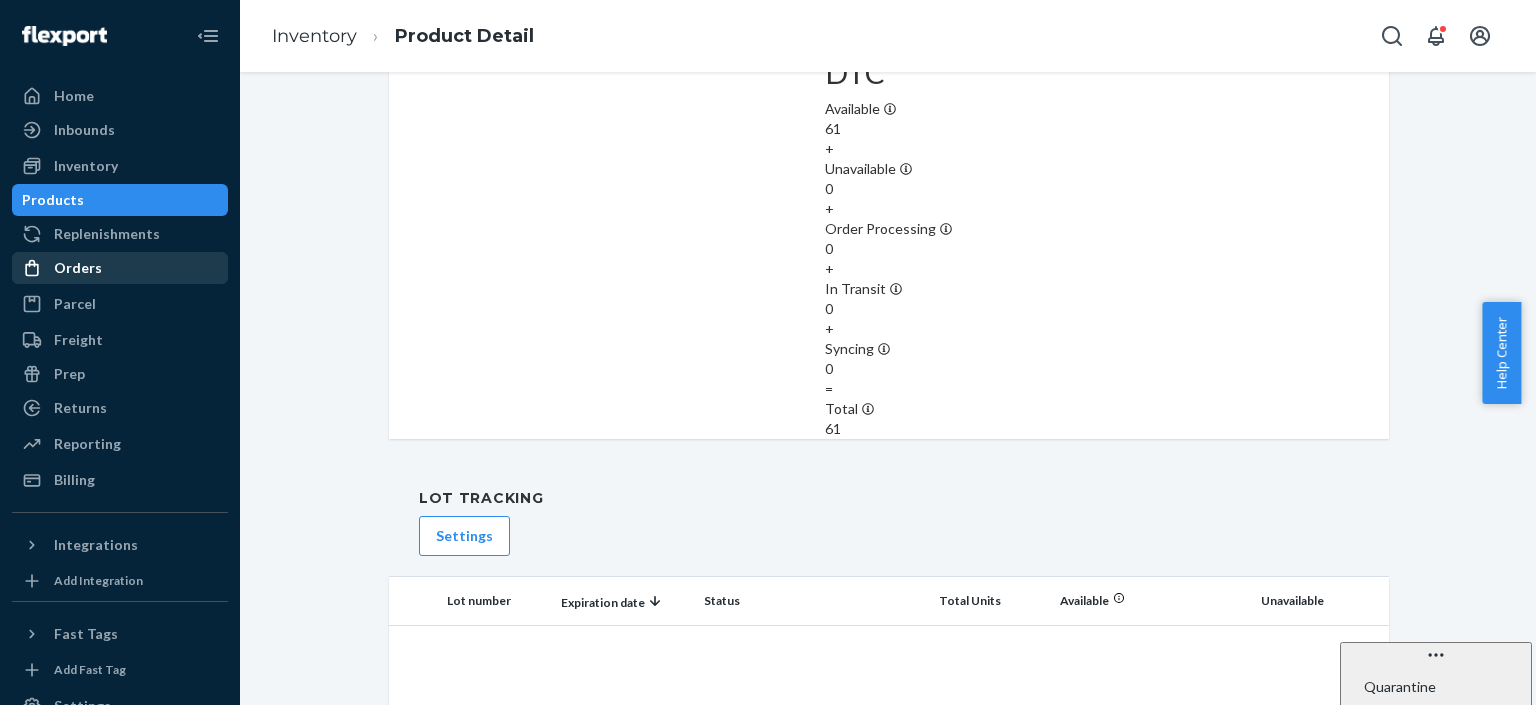 click on "Orders" at bounding box center [120, 268] 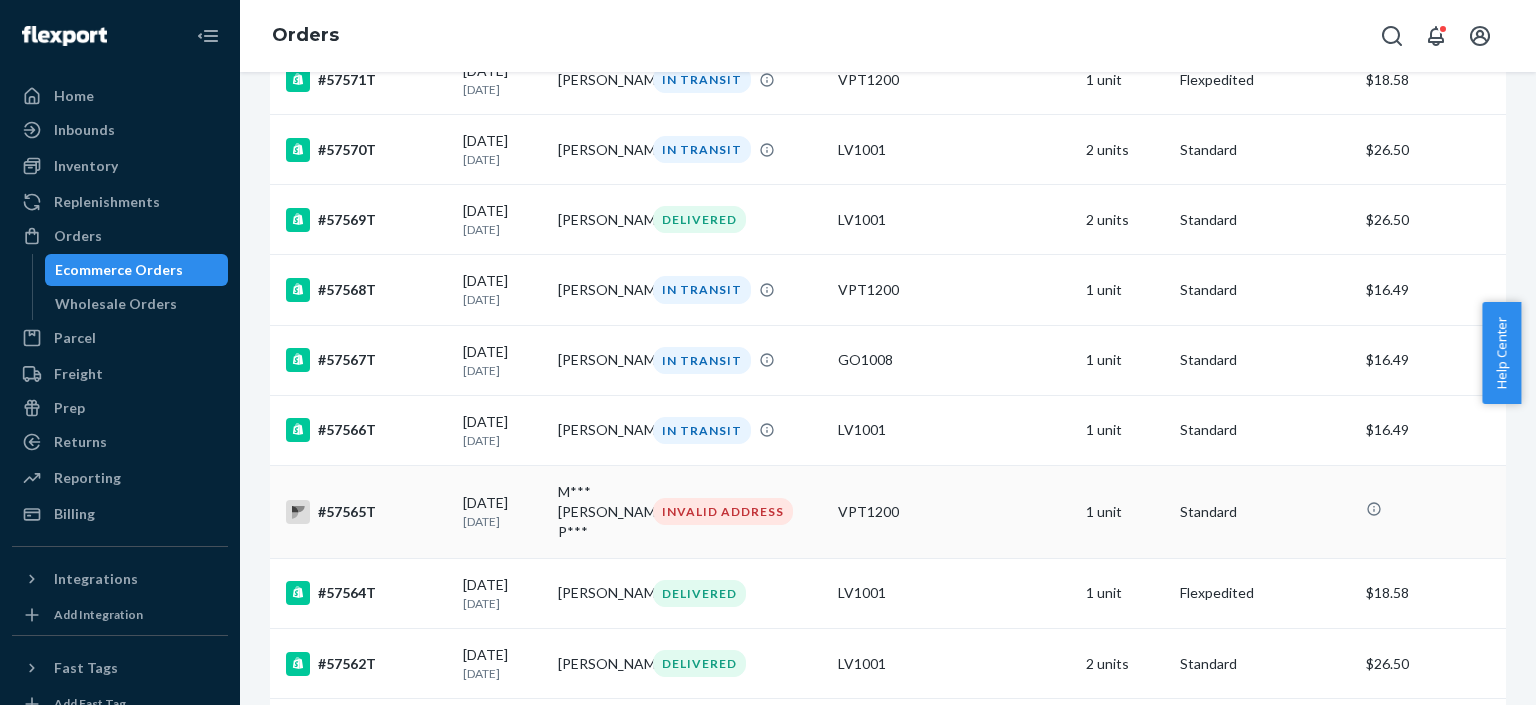 scroll, scrollTop: 1004, scrollLeft: 0, axis: vertical 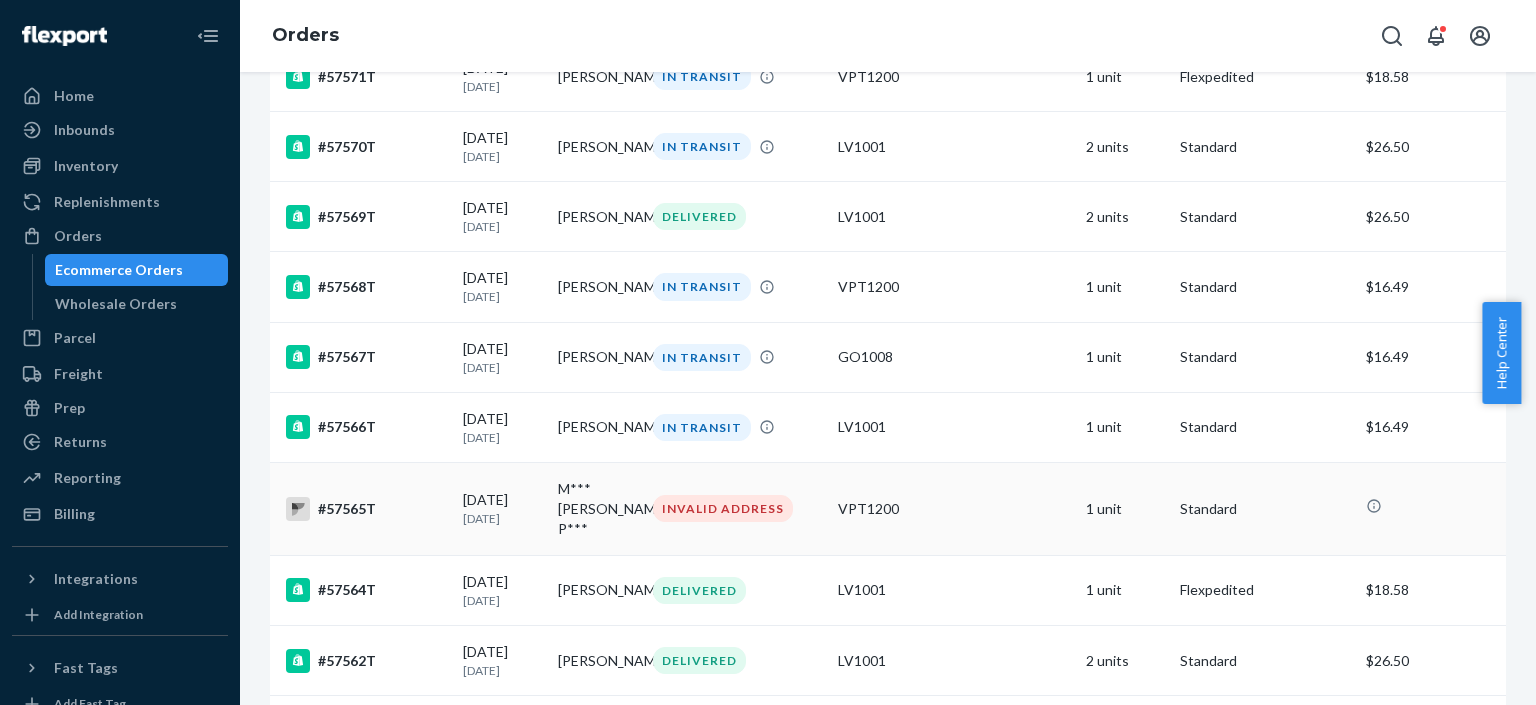 click on "[DATE] [DATE]" at bounding box center [502, 508] 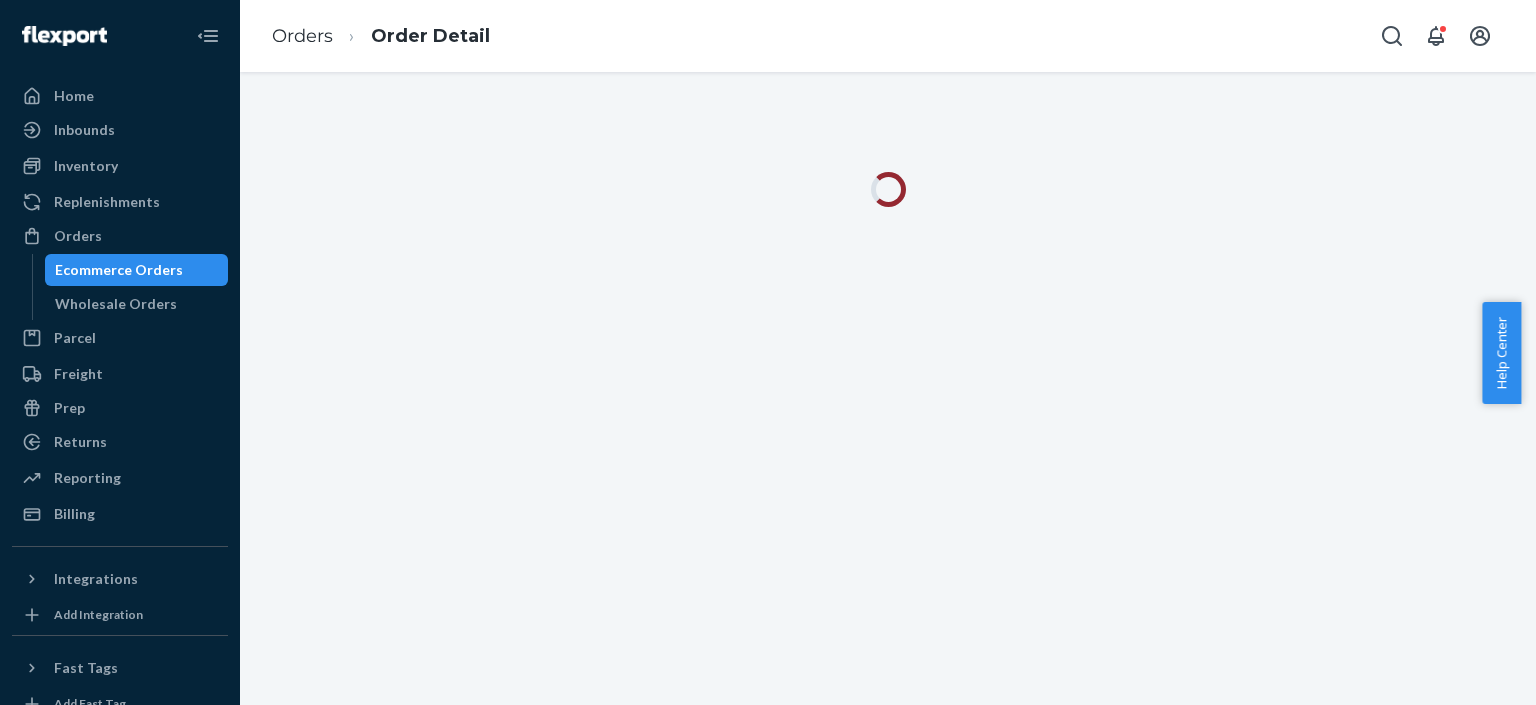scroll, scrollTop: 0, scrollLeft: 0, axis: both 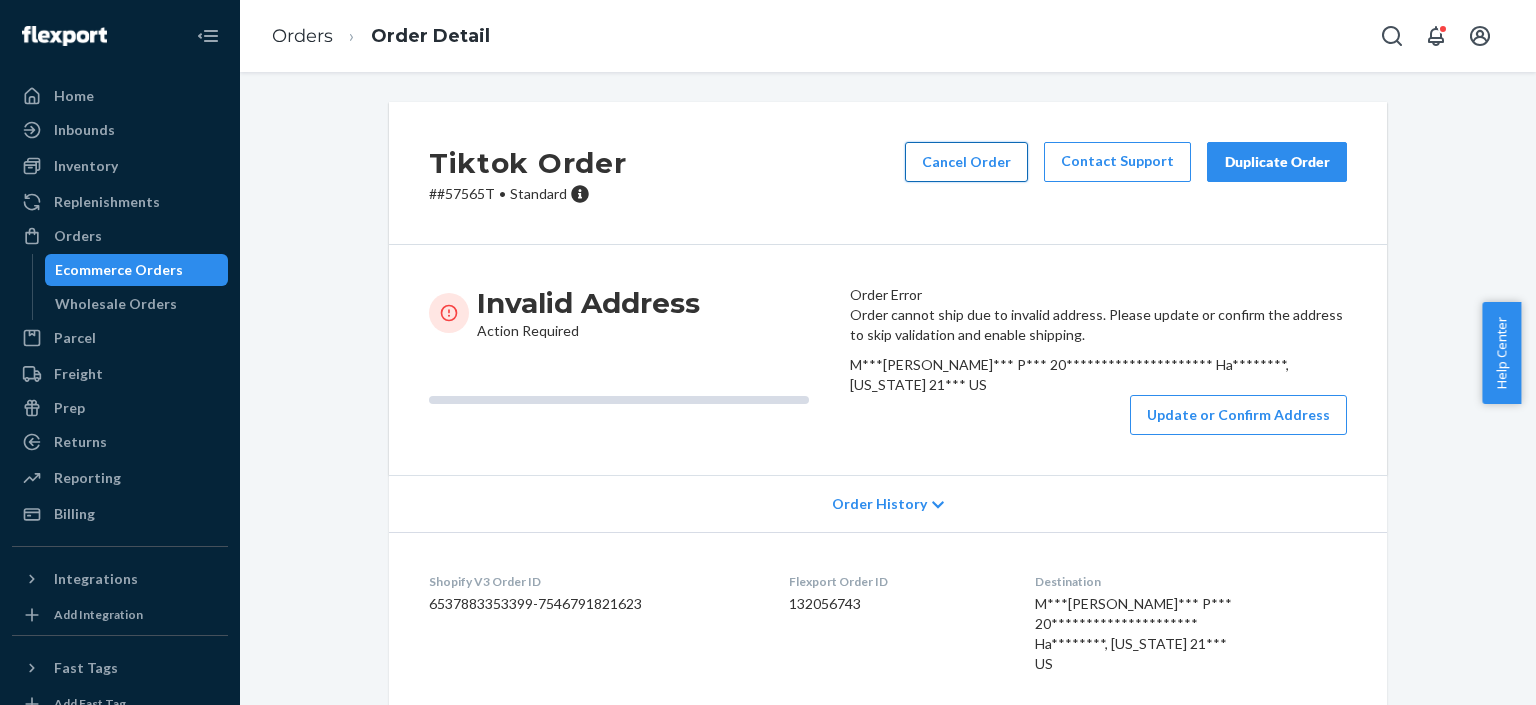 click on "Cancel Order" at bounding box center [966, 162] 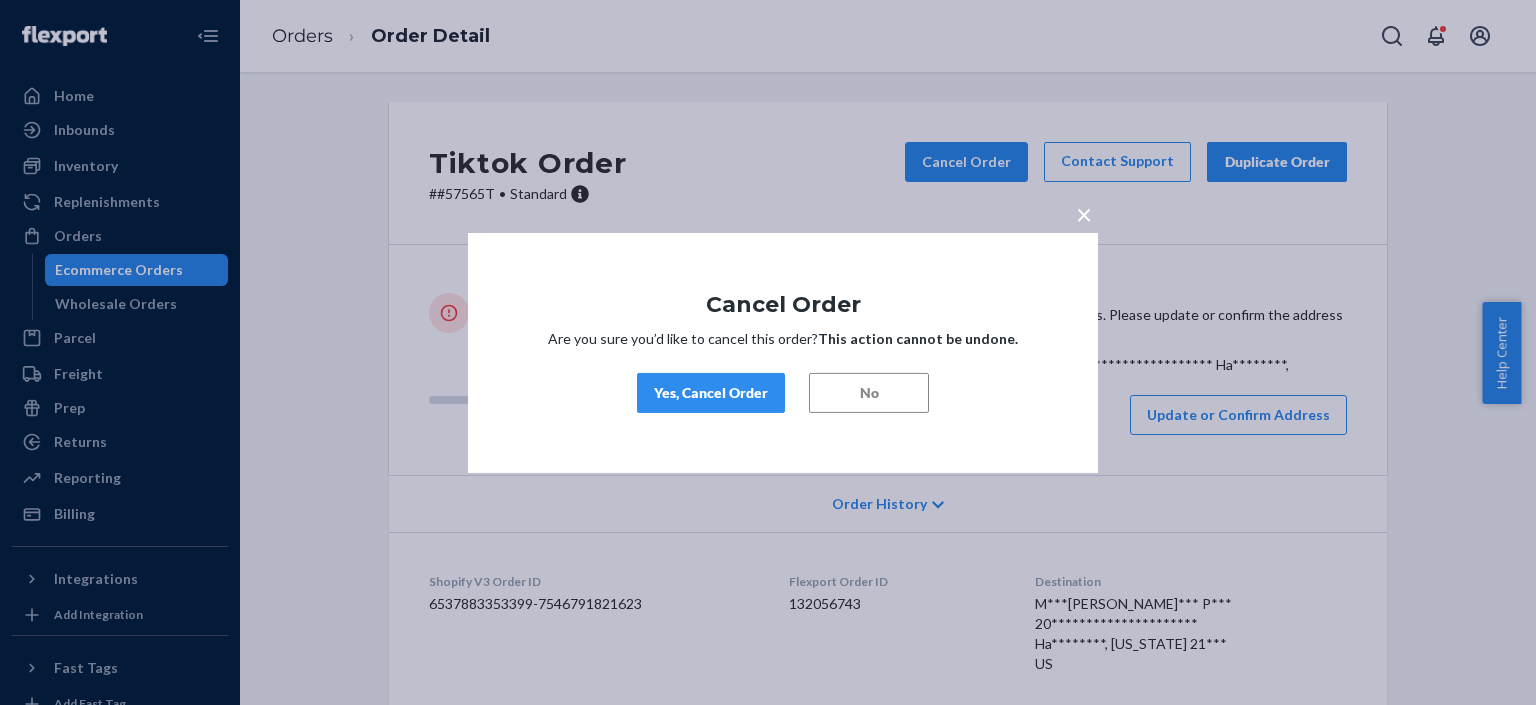 click on "Yes, Cancel Order" at bounding box center (711, 393) 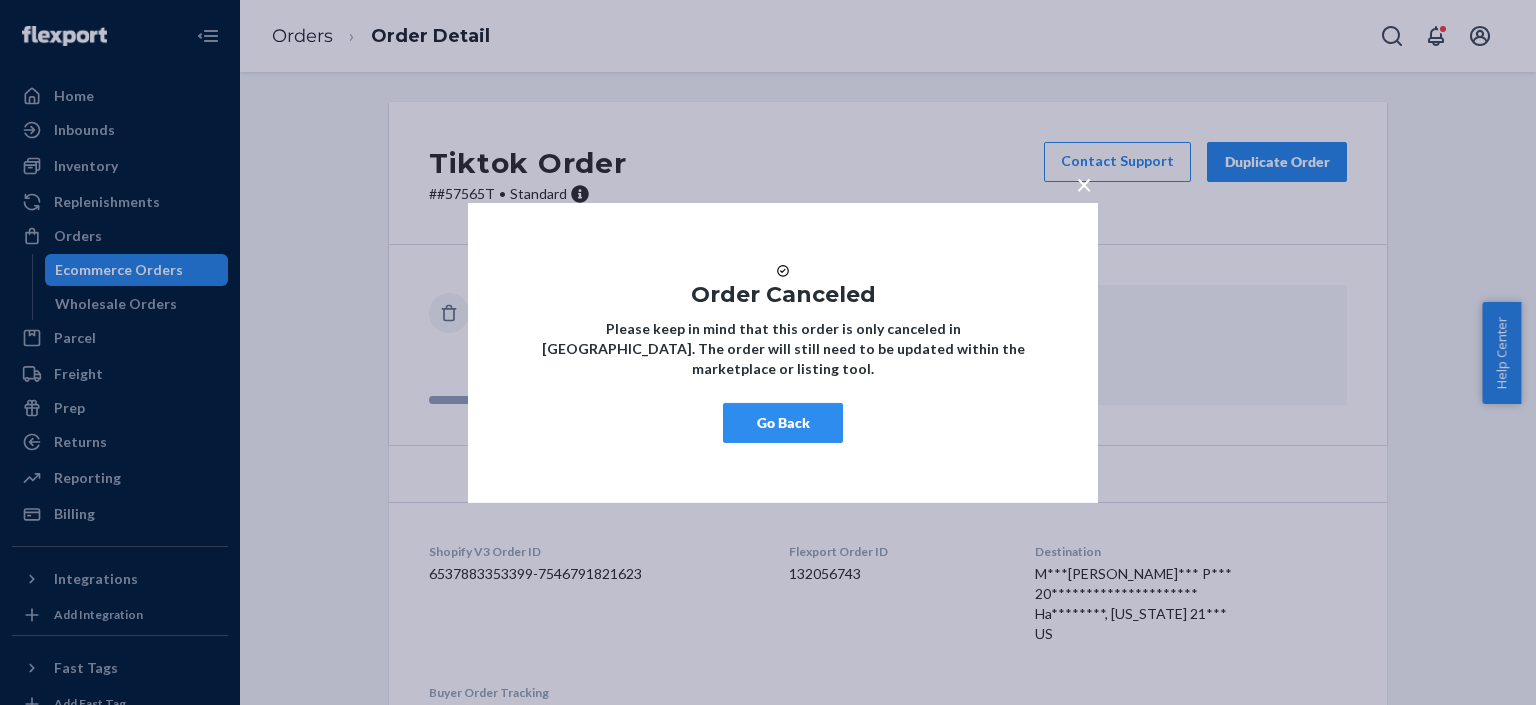 click on "Go Back" at bounding box center [783, 423] 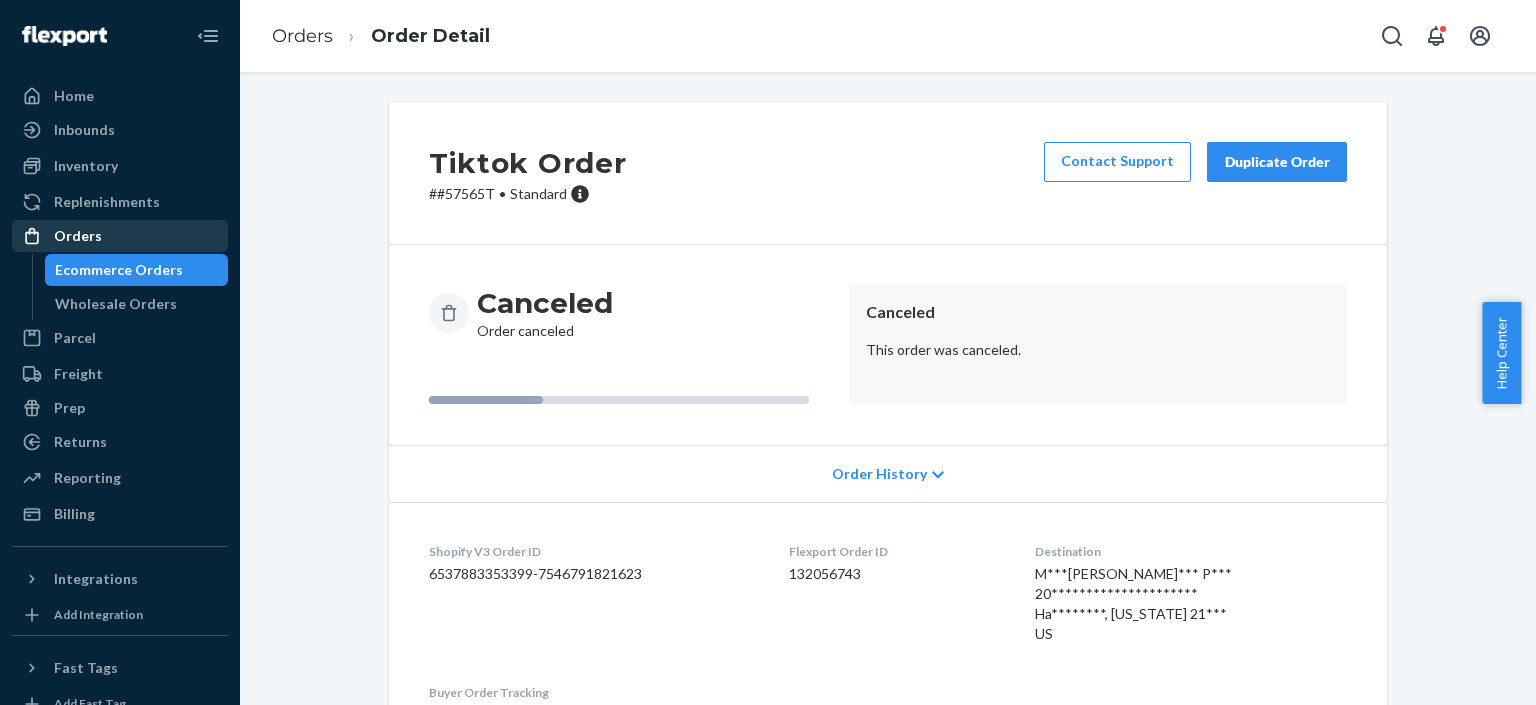 click on "Orders" at bounding box center (120, 236) 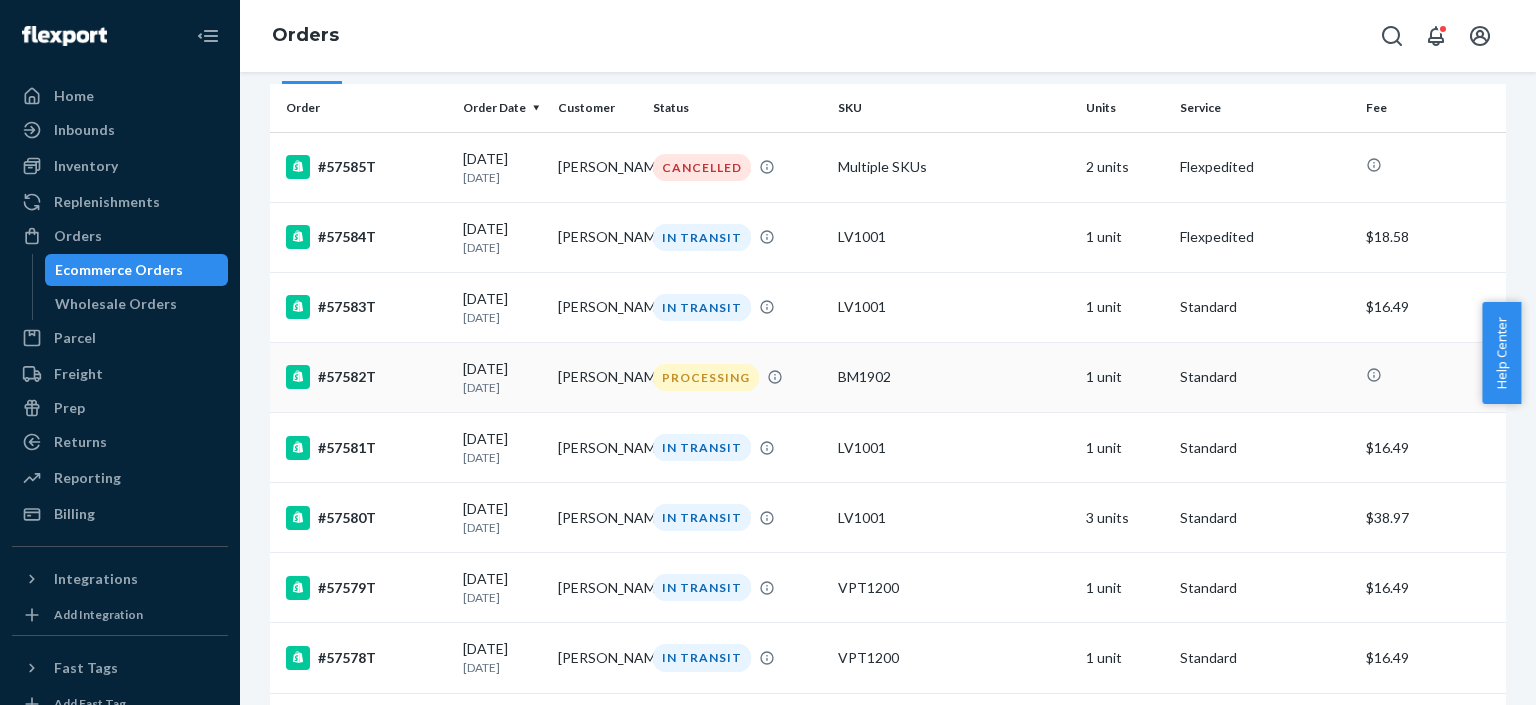 scroll, scrollTop: 141, scrollLeft: 0, axis: vertical 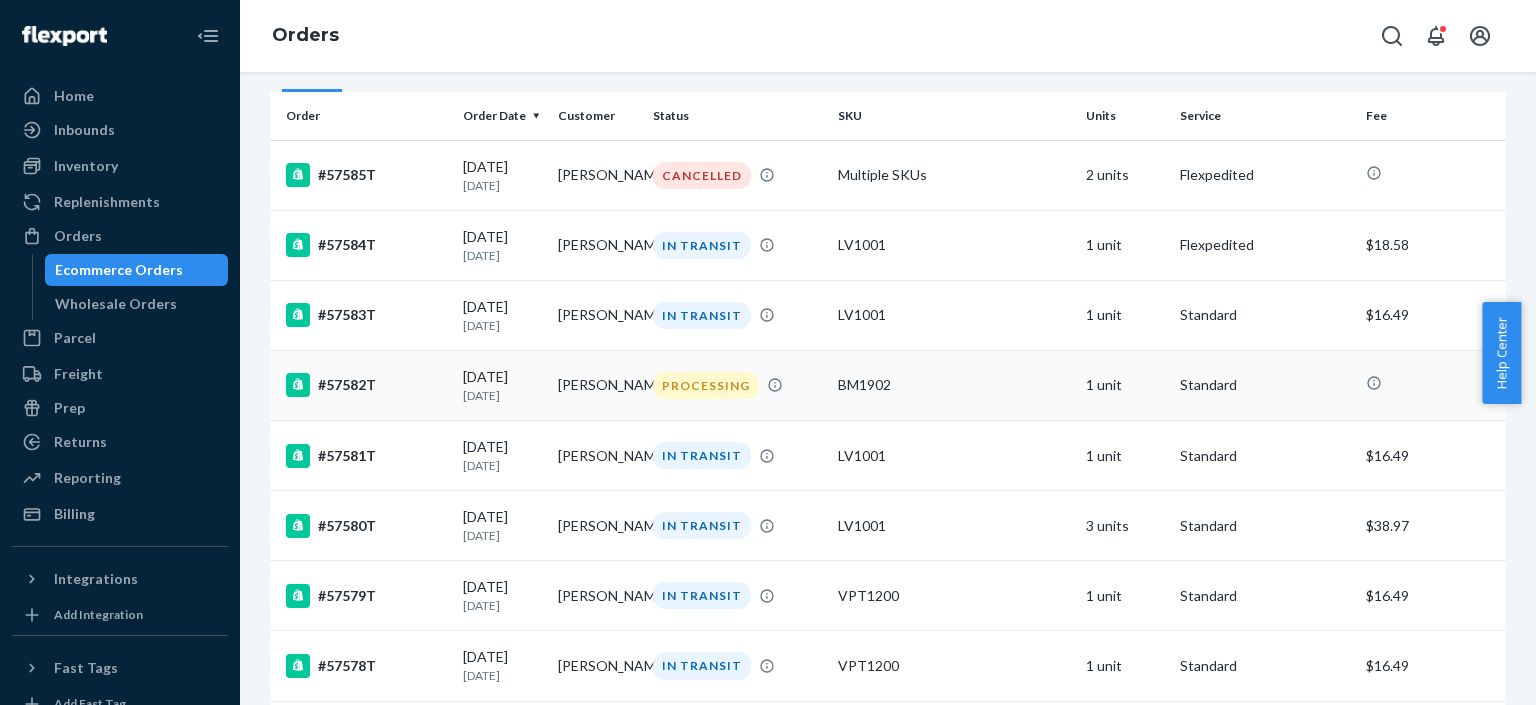 click on "[DATE] [DATE]" at bounding box center [502, 385] 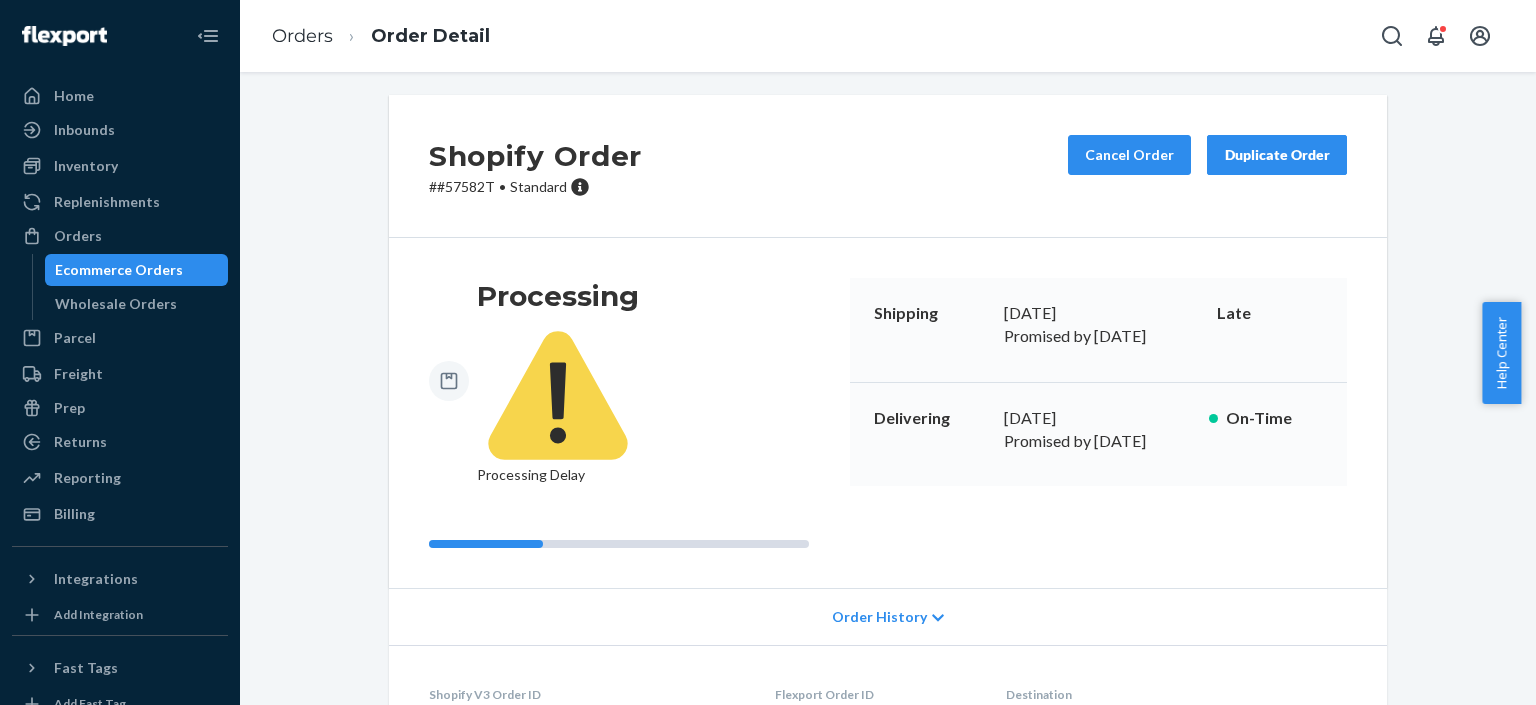 scroll, scrollTop: 0, scrollLeft: 0, axis: both 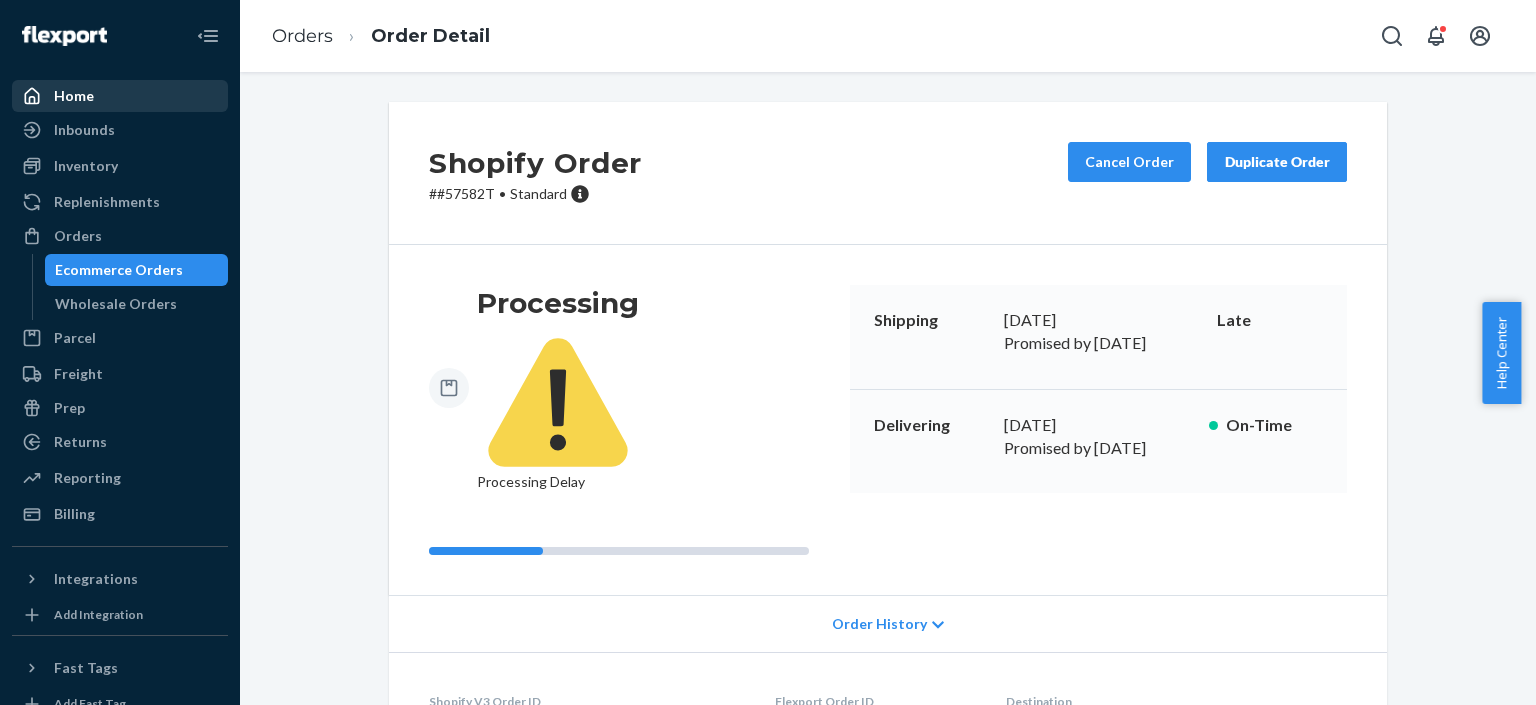 click on "Home" at bounding box center [74, 96] 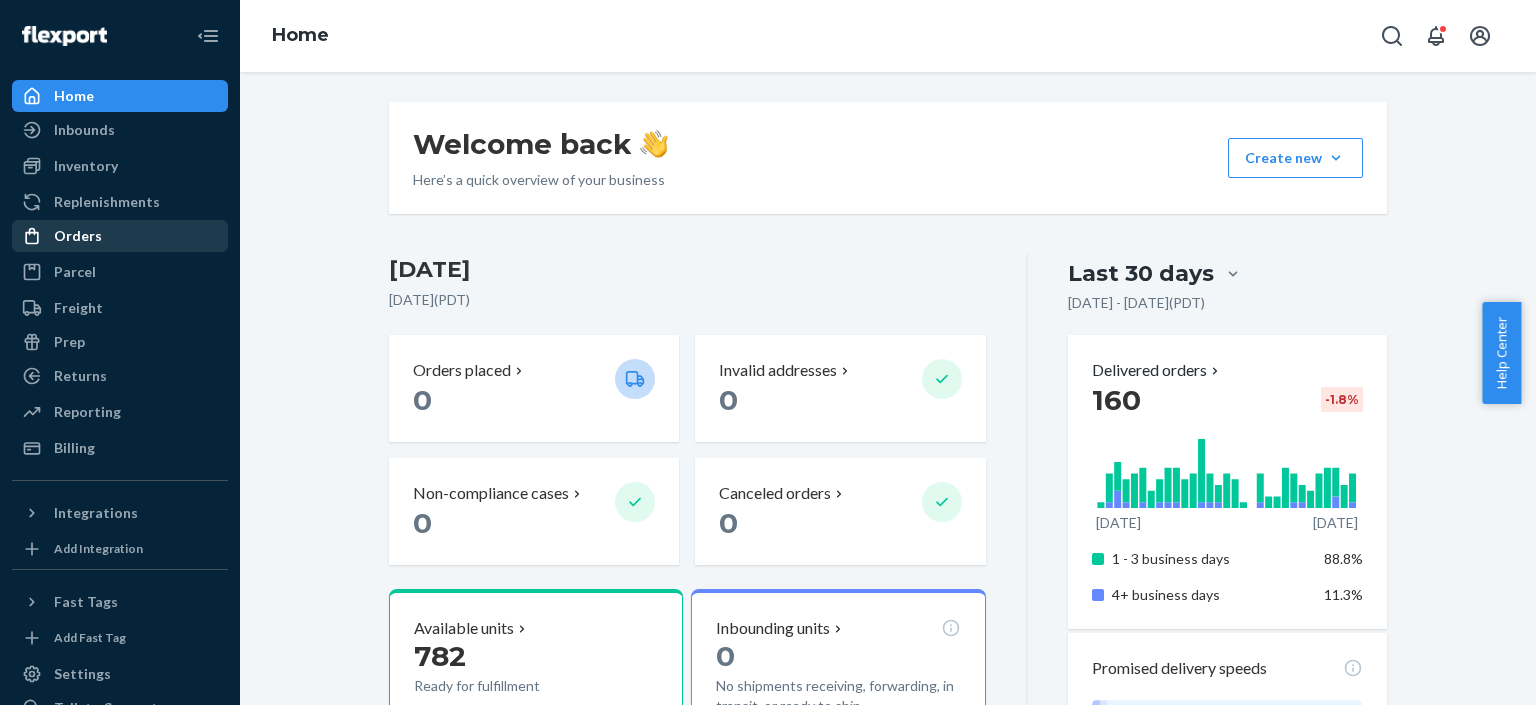 click on "Orders" at bounding box center [78, 236] 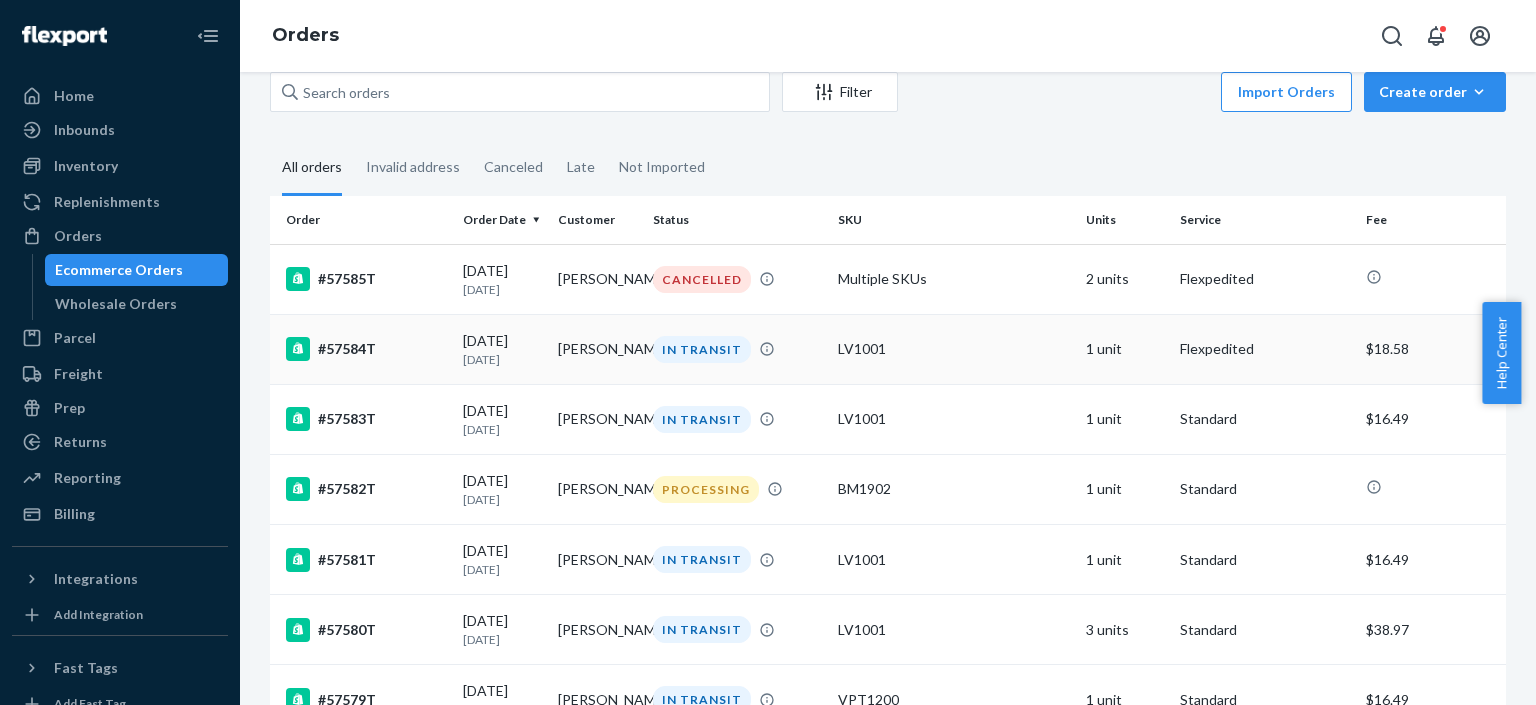 scroll, scrollTop: 0, scrollLeft: 0, axis: both 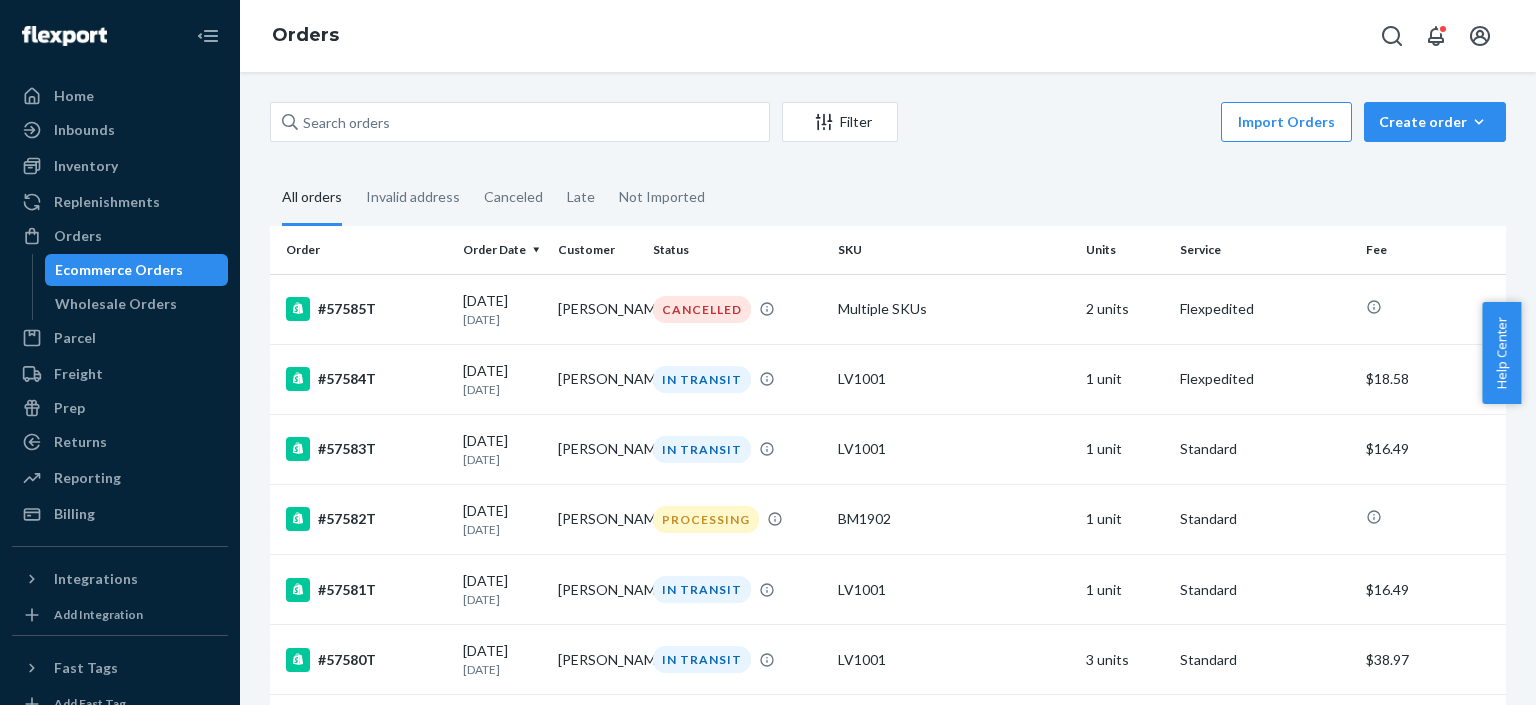 click at bounding box center [120, 36] 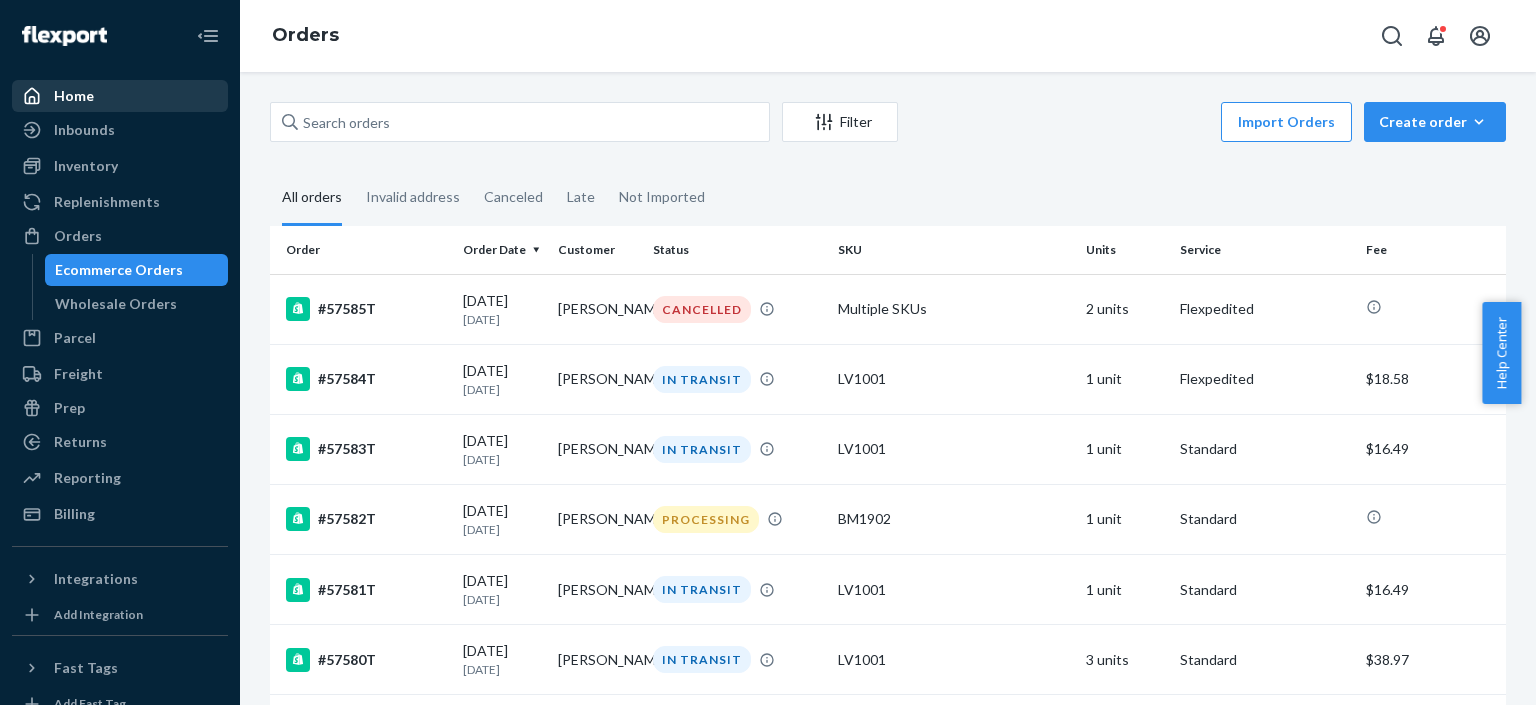 click on "Home" at bounding box center (74, 96) 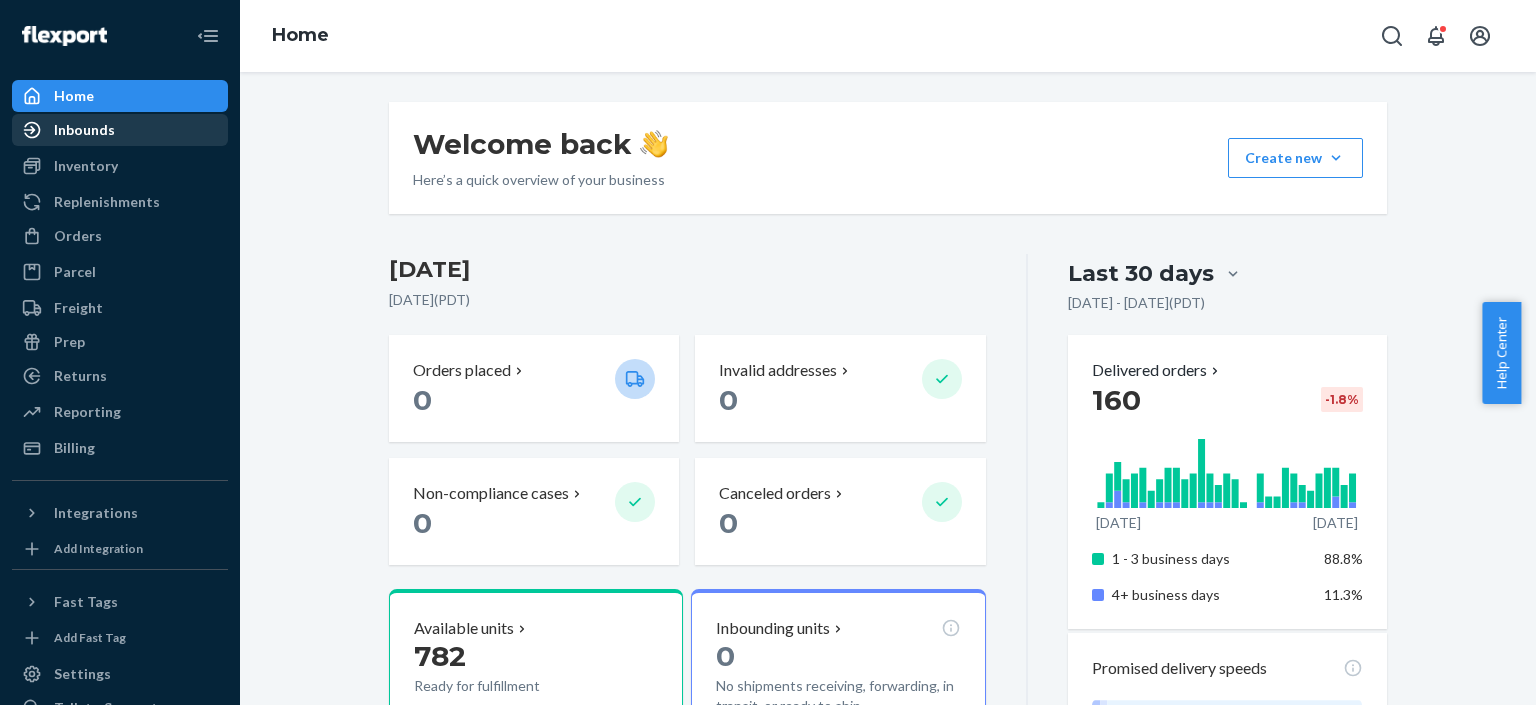 click on "Inbounds" at bounding box center (84, 130) 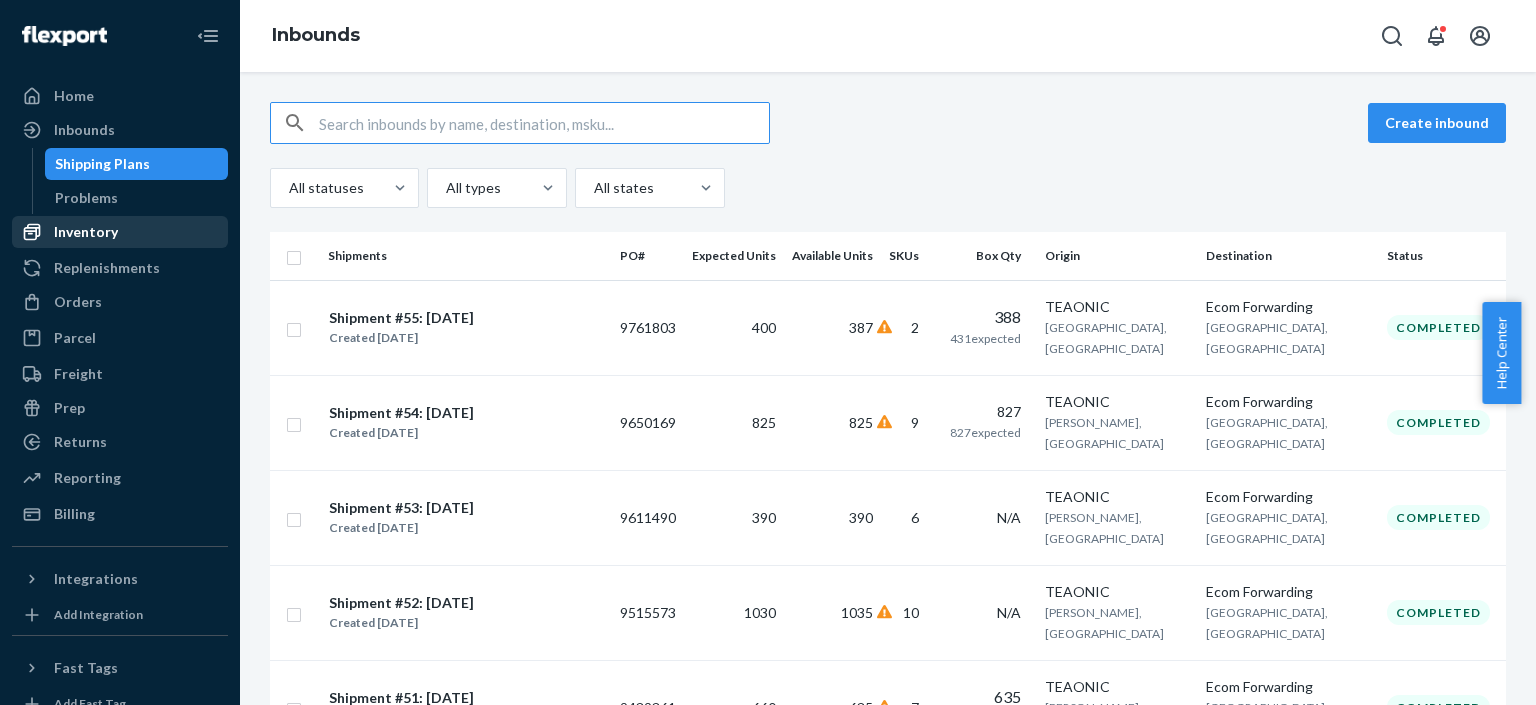 click on "Inventory" at bounding box center (86, 232) 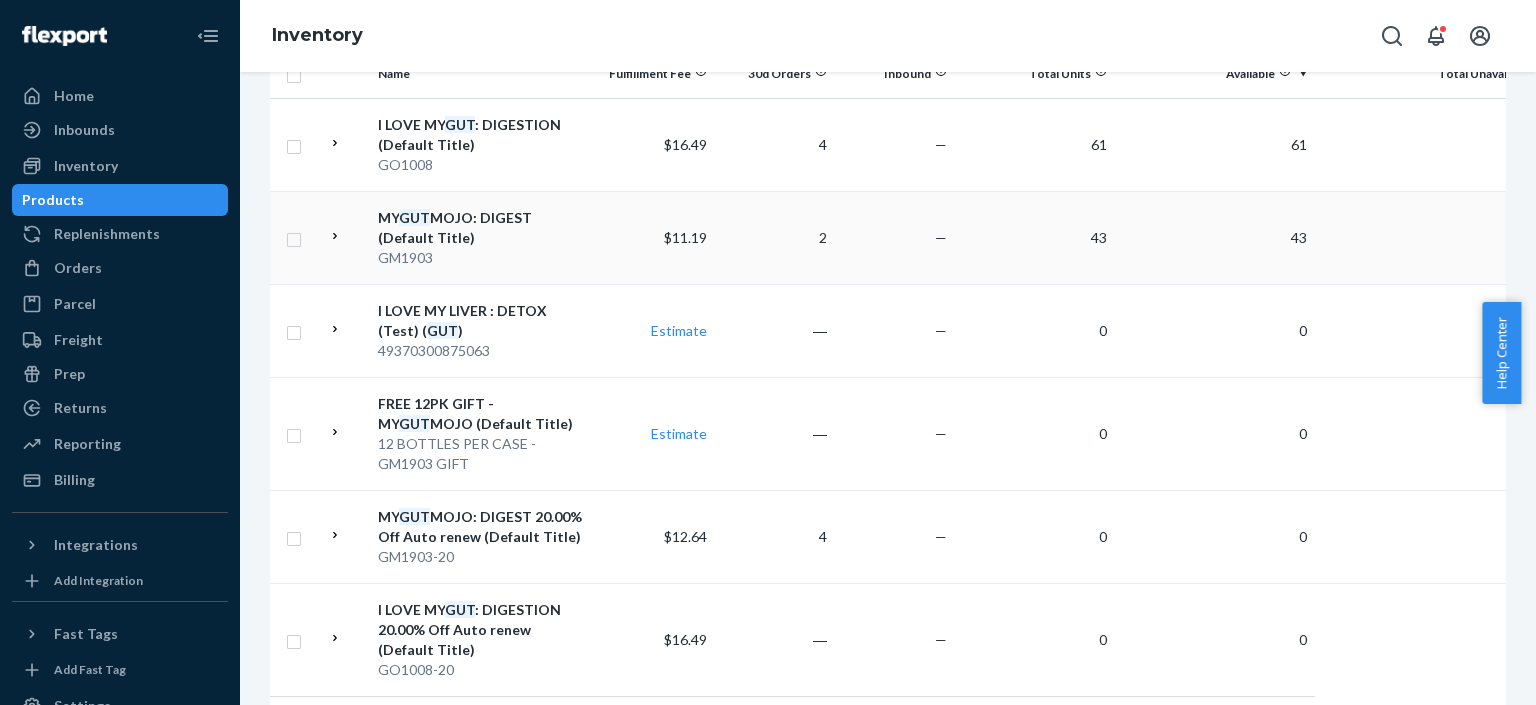 scroll, scrollTop: 240, scrollLeft: 0, axis: vertical 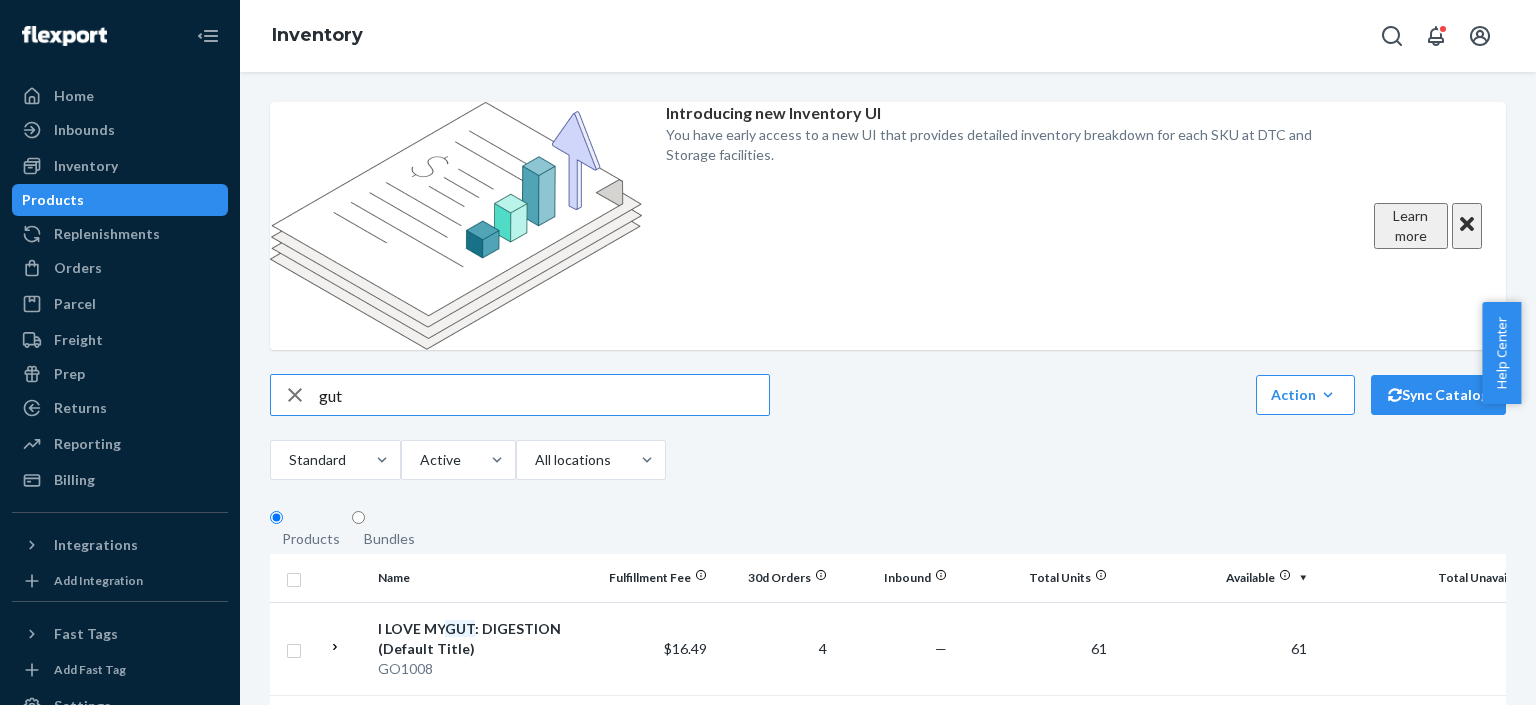 click on "gut" at bounding box center [544, 395] 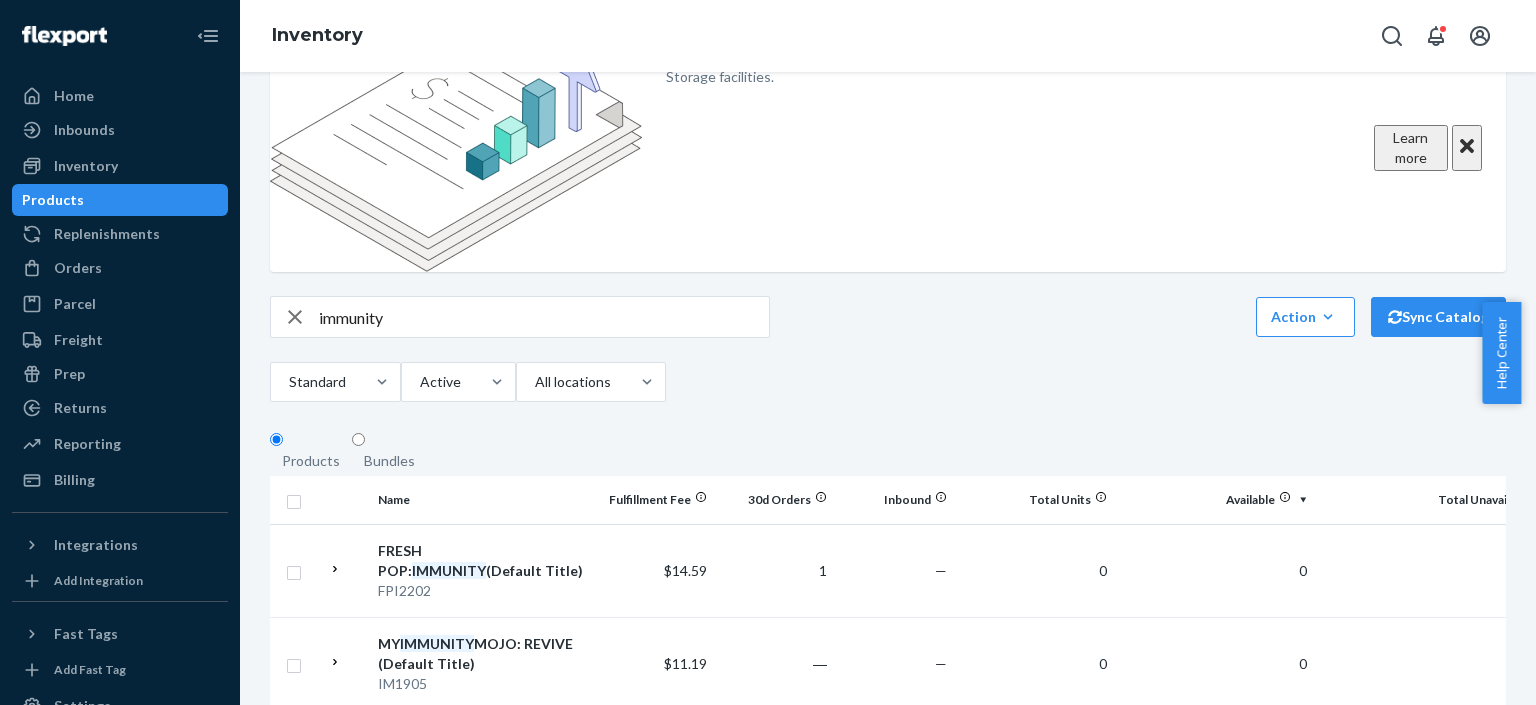 scroll, scrollTop: 77, scrollLeft: 0, axis: vertical 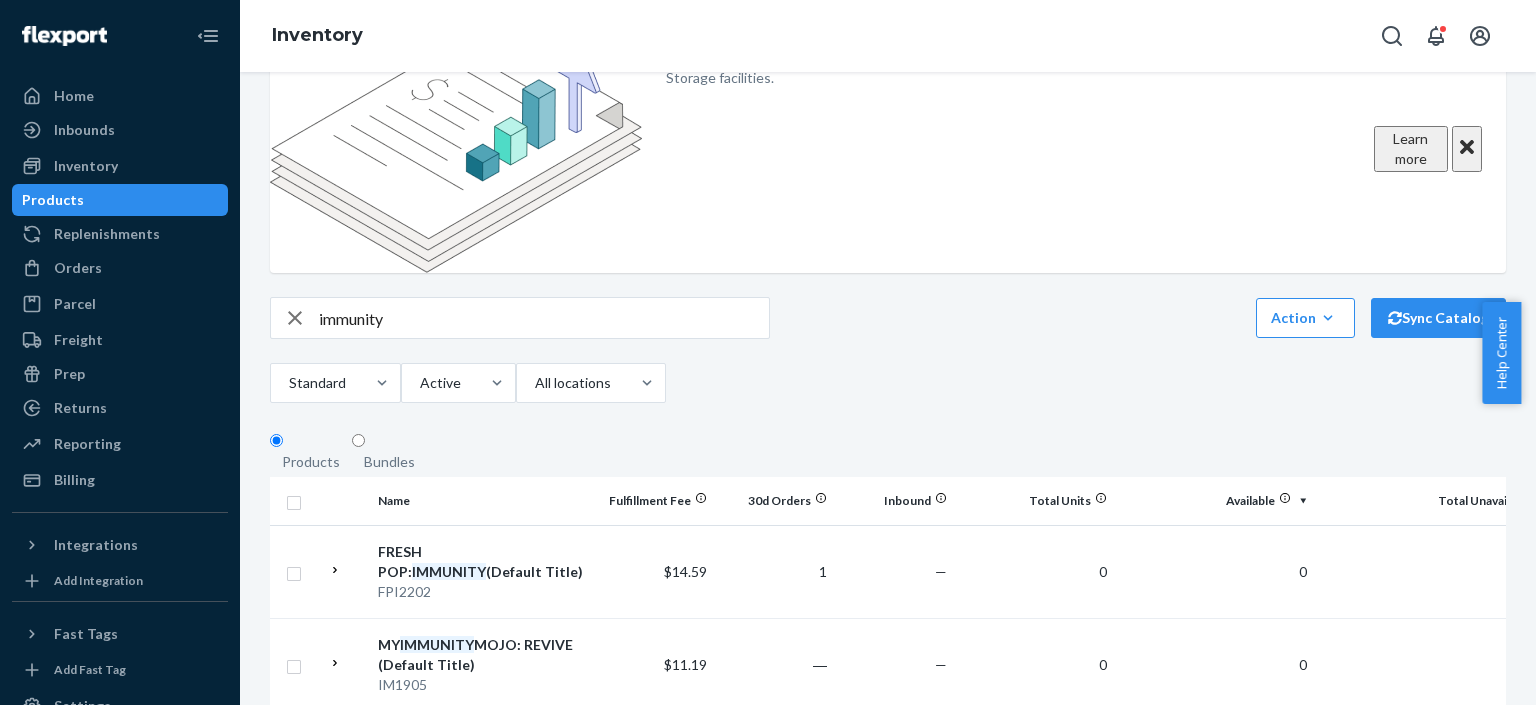 click on "immunity" at bounding box center (544, 318) 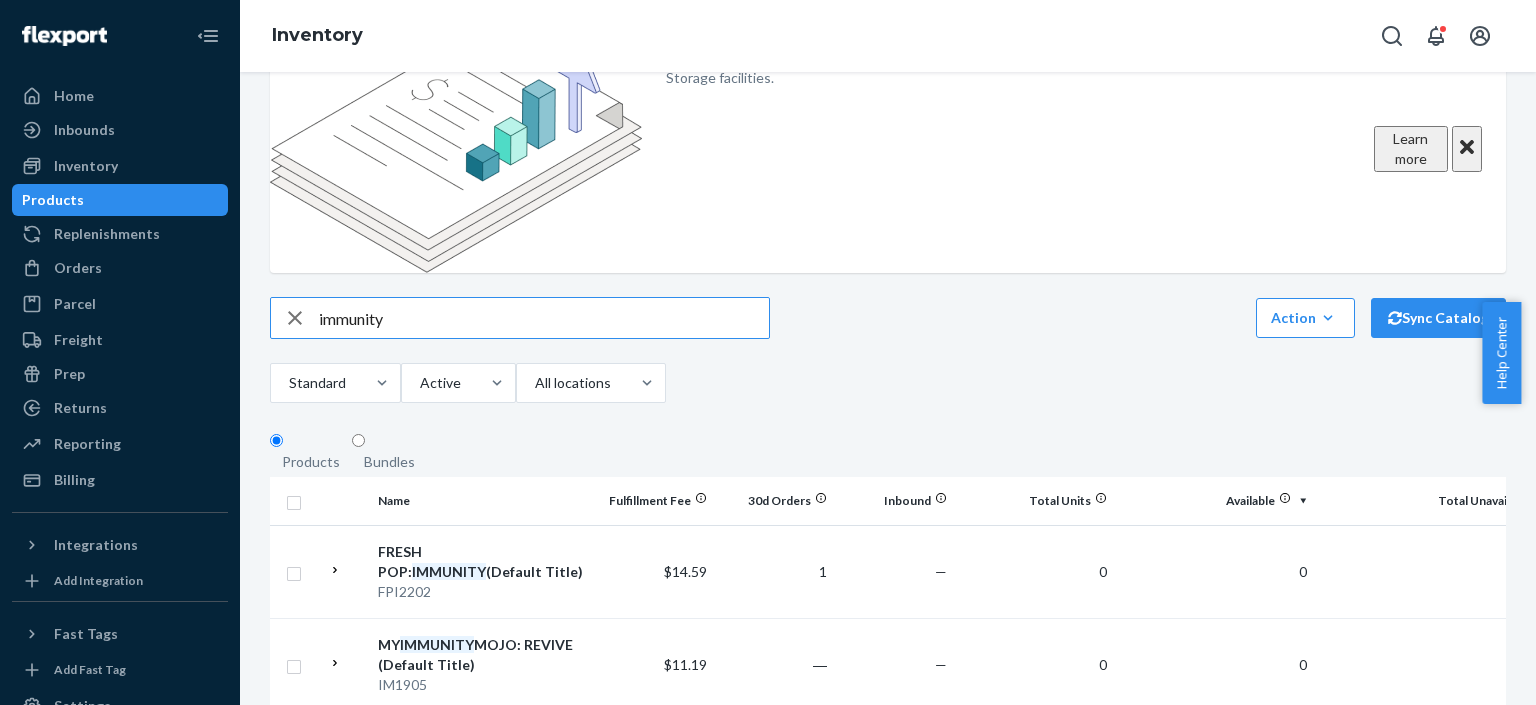 click on "immunity" at bounding box center [544, 318] 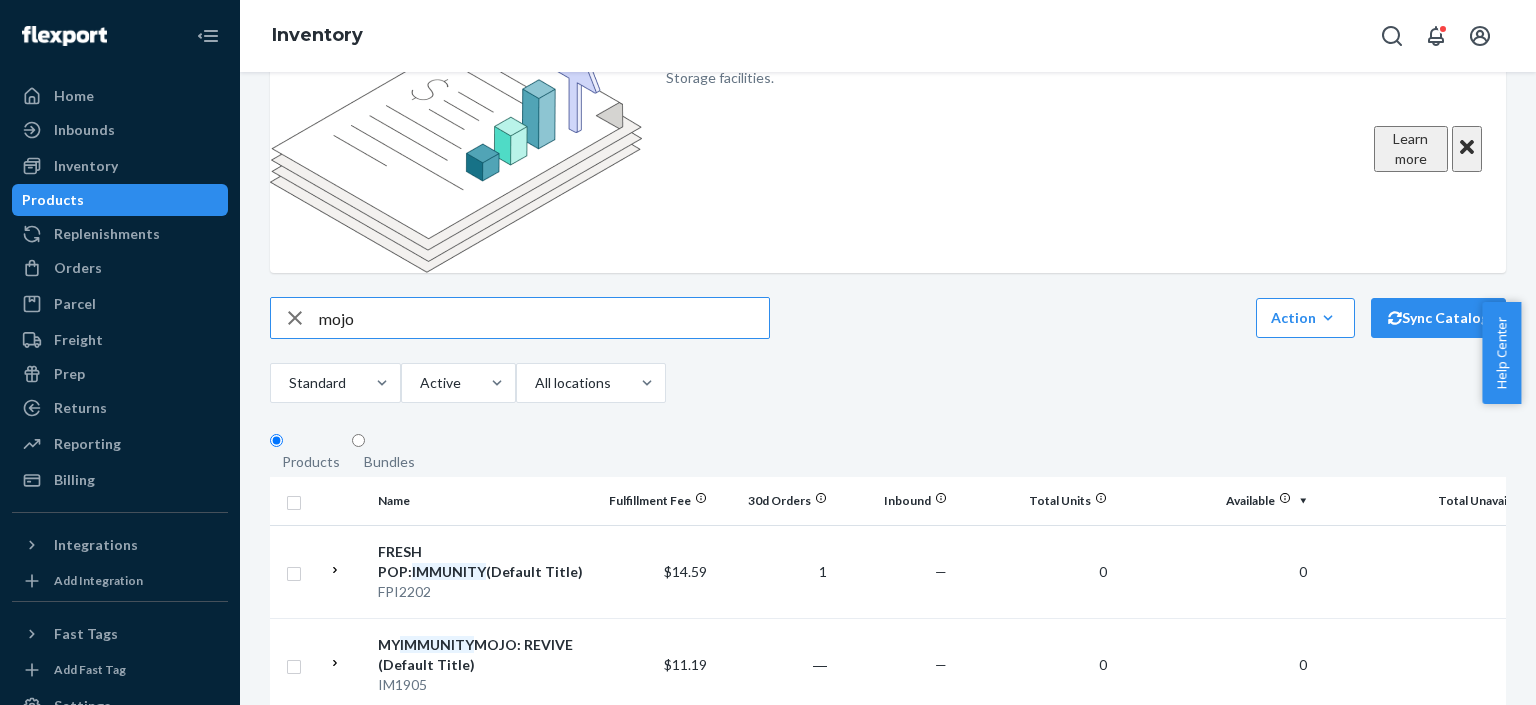 type on "mojo" 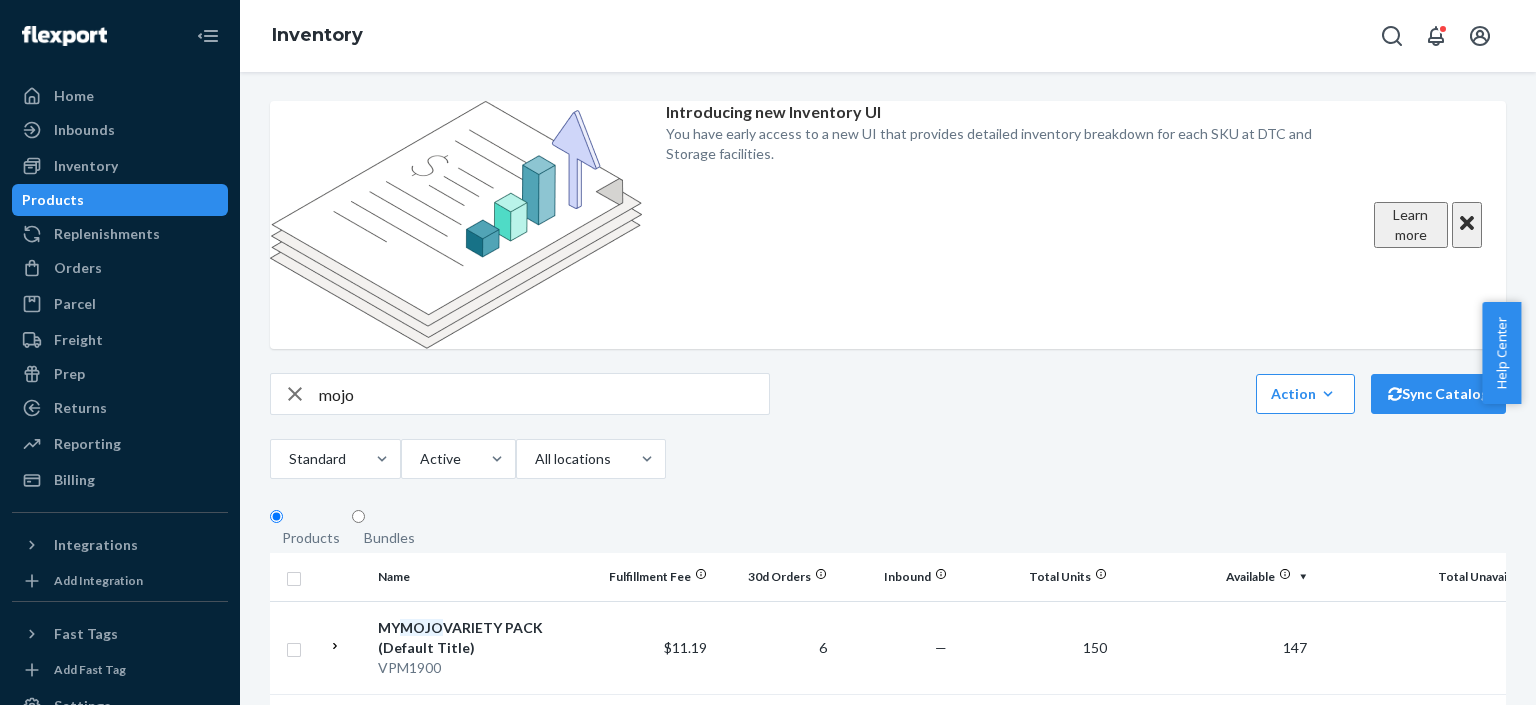 scroll, scrollTop: 0, scrollLeft: 0, axis: both 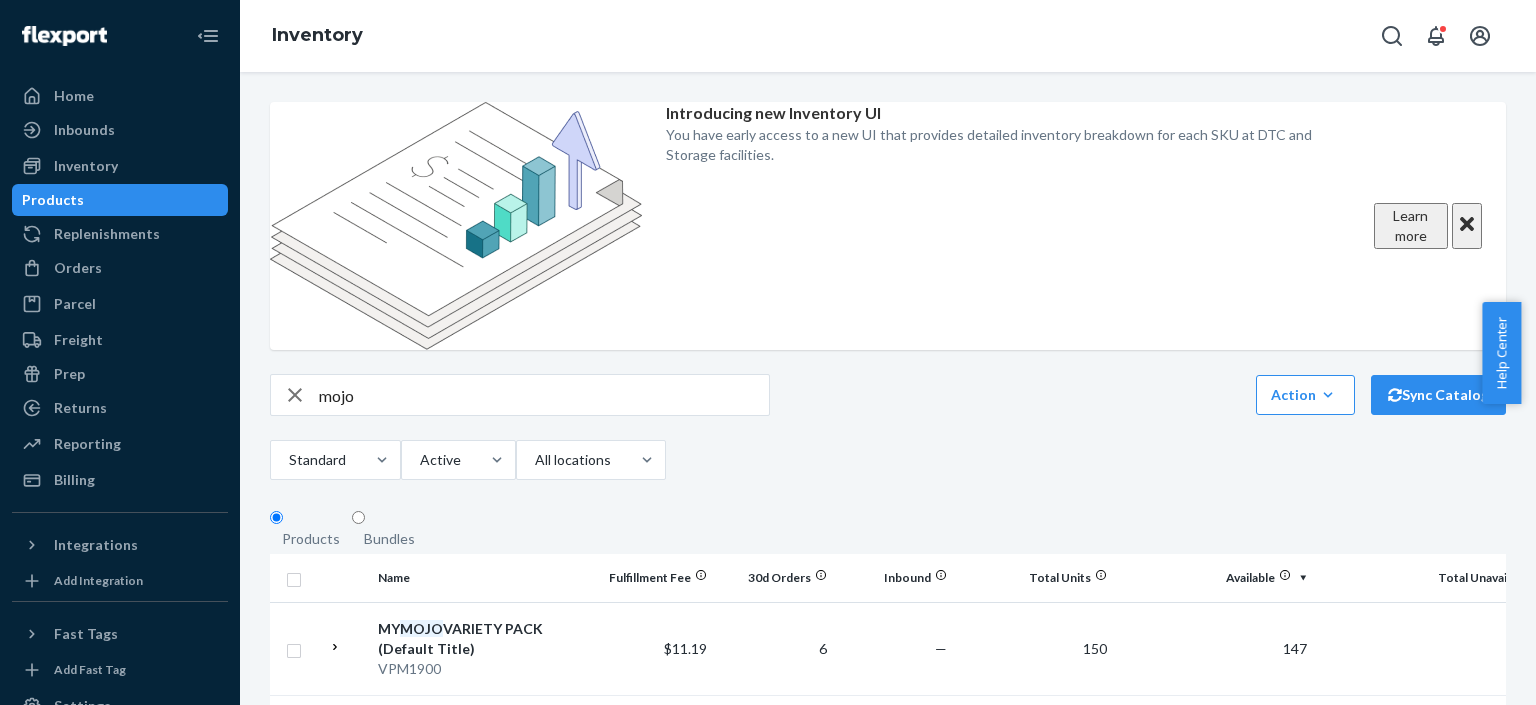 click 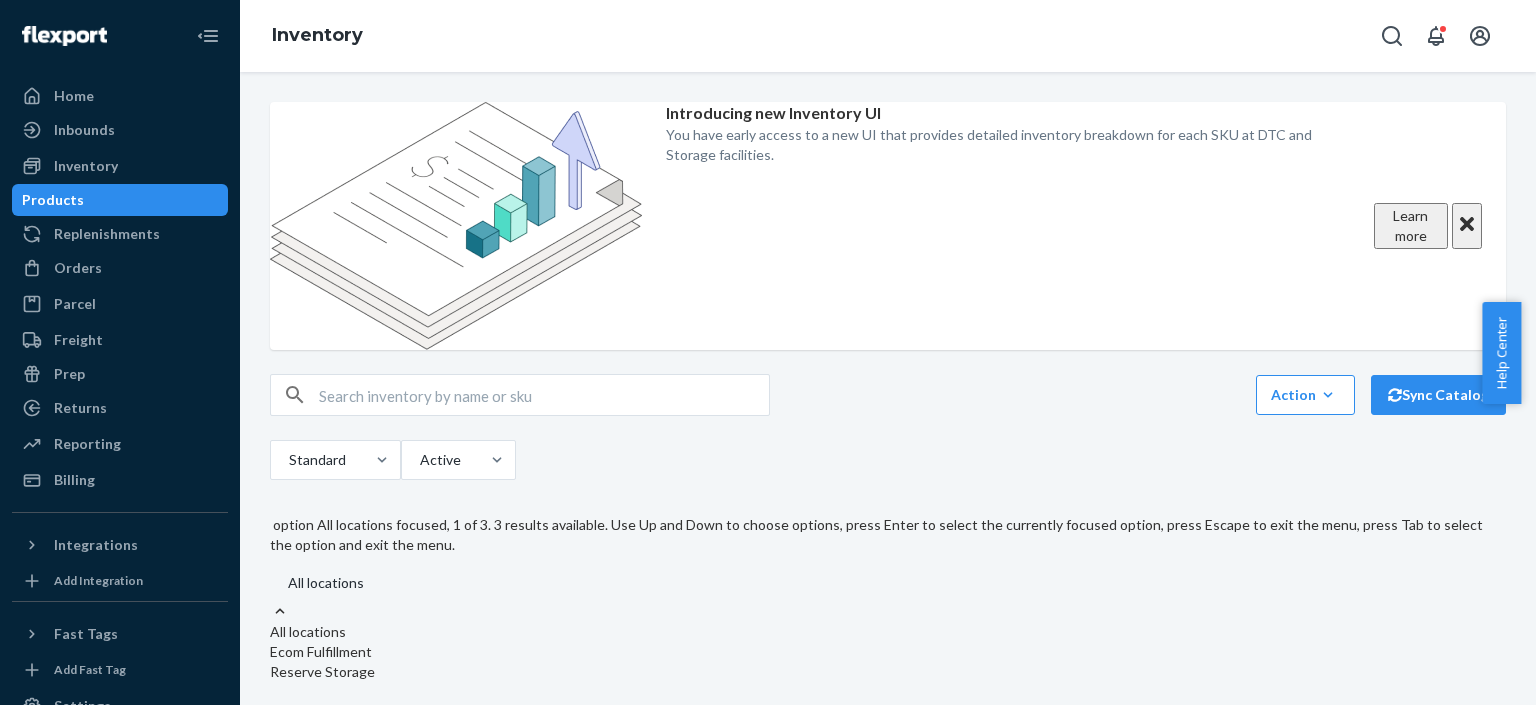 click on "All locations" at bounding box center [880, 593] 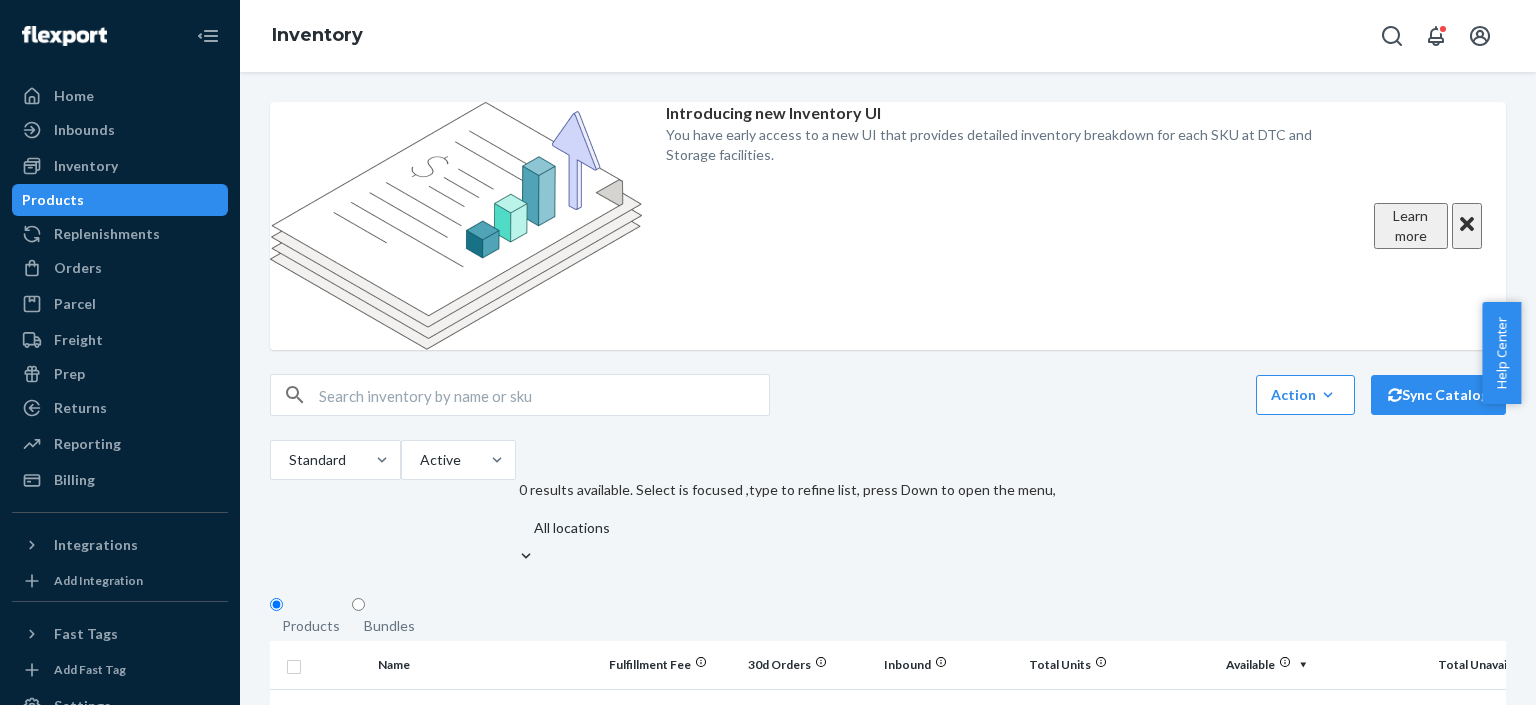 click at bounding box center [802, 528] 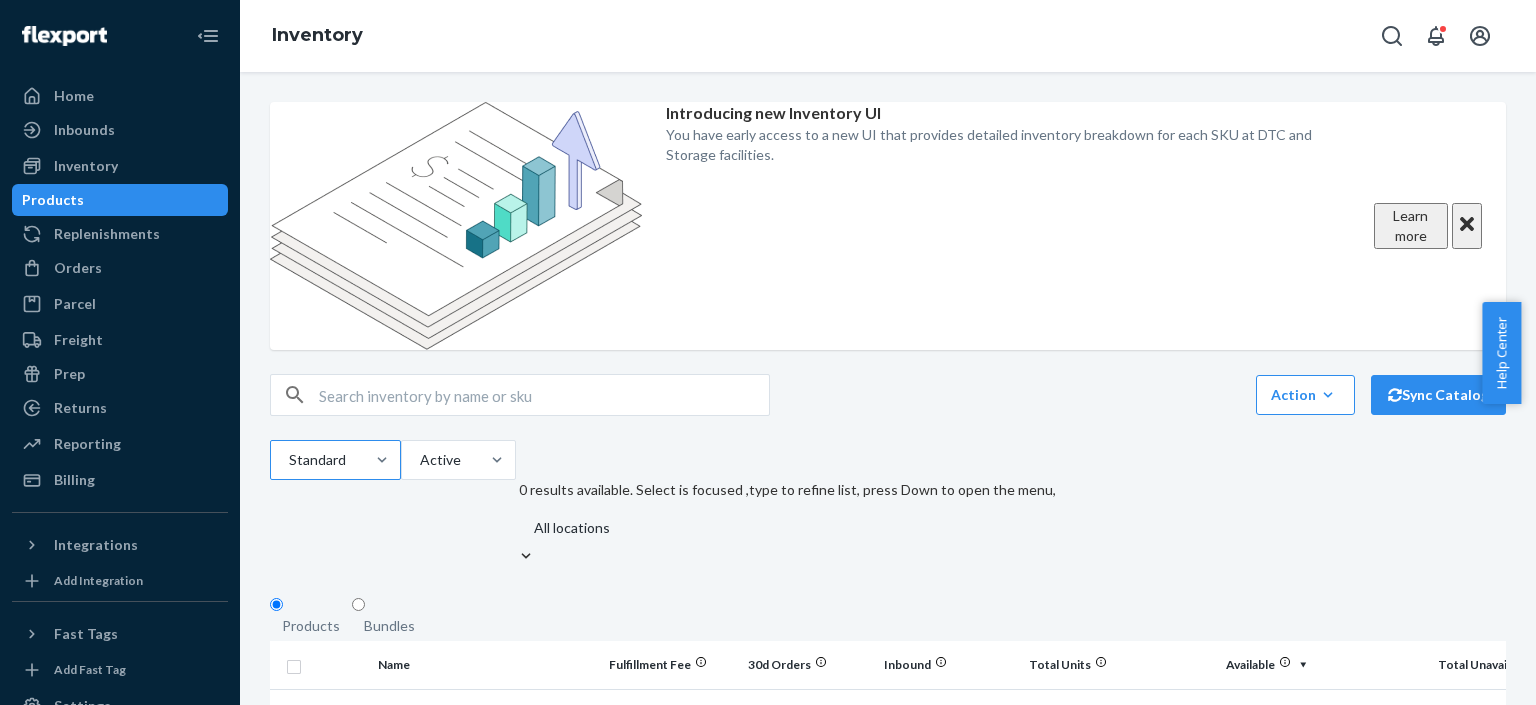 click at bounding box center [333, 460] 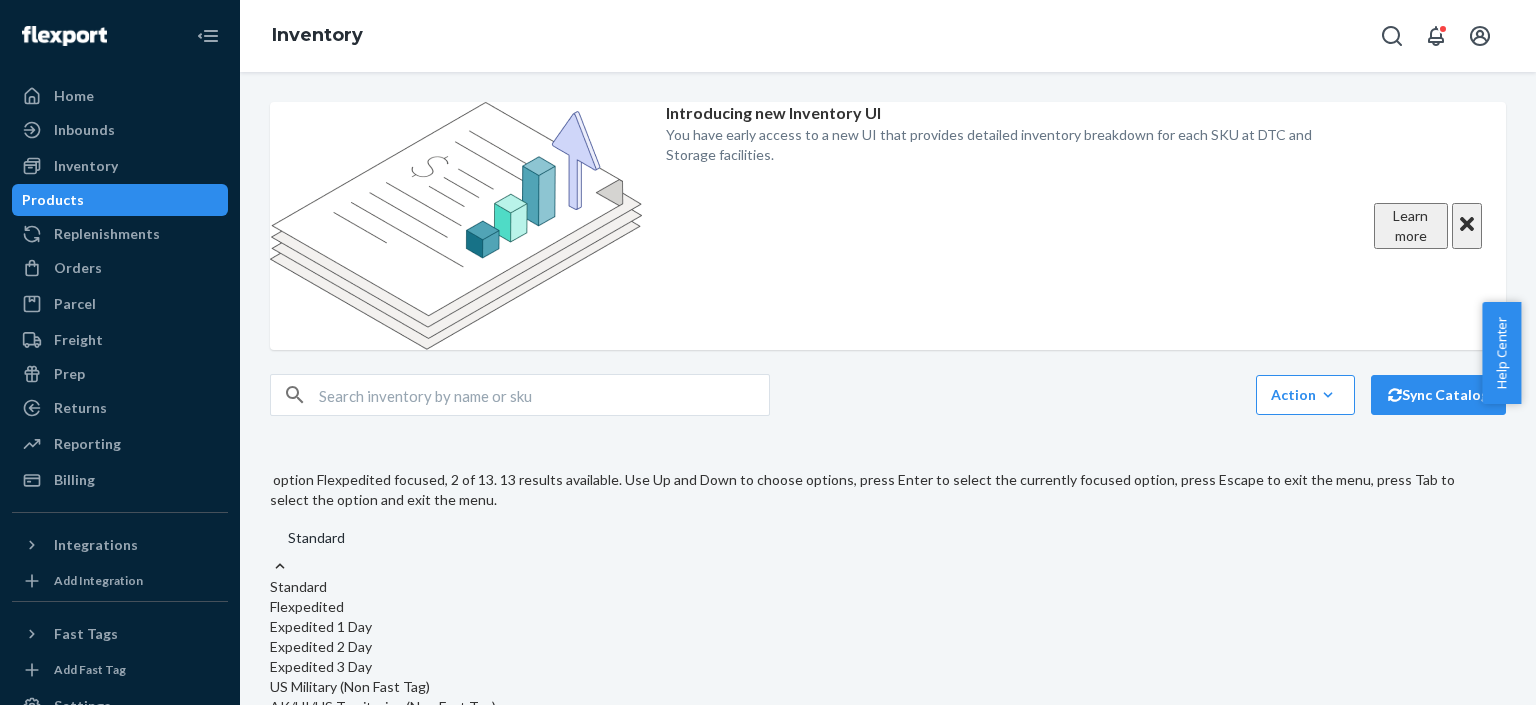 click on "Flexpedited" at bounding box center [880, 607] 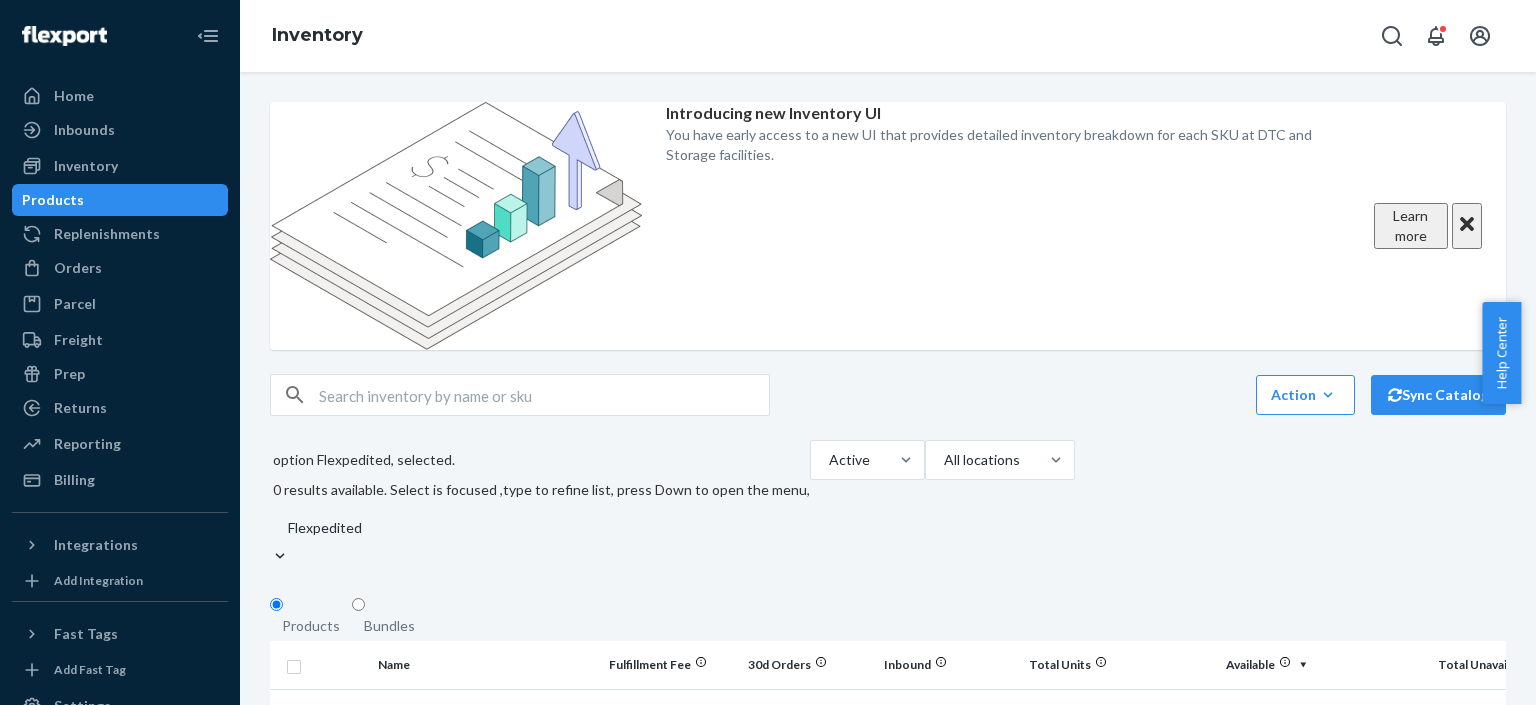 click at bounding box center [556, 528] 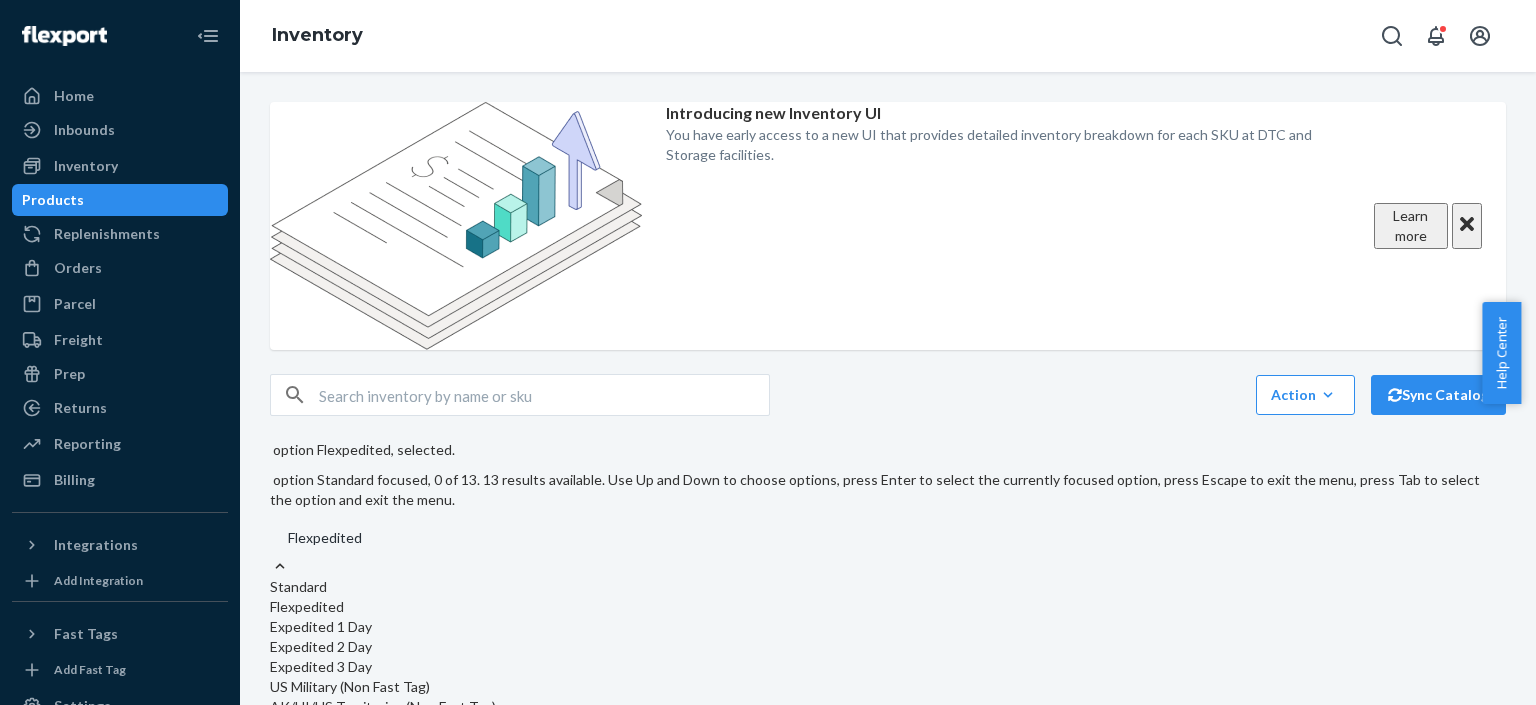click on "Standard" at bounding box center (880, 587) 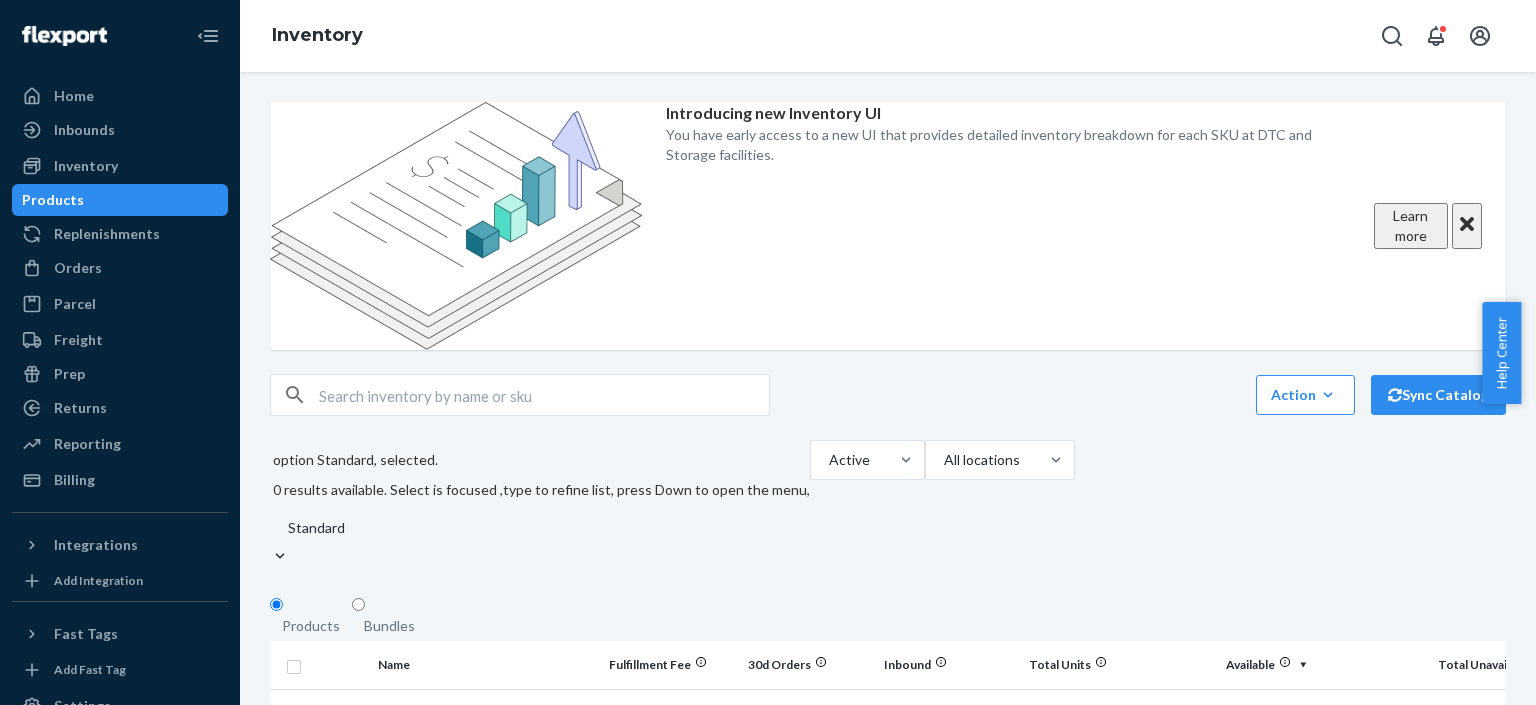 click at bounding box center [544, 395] 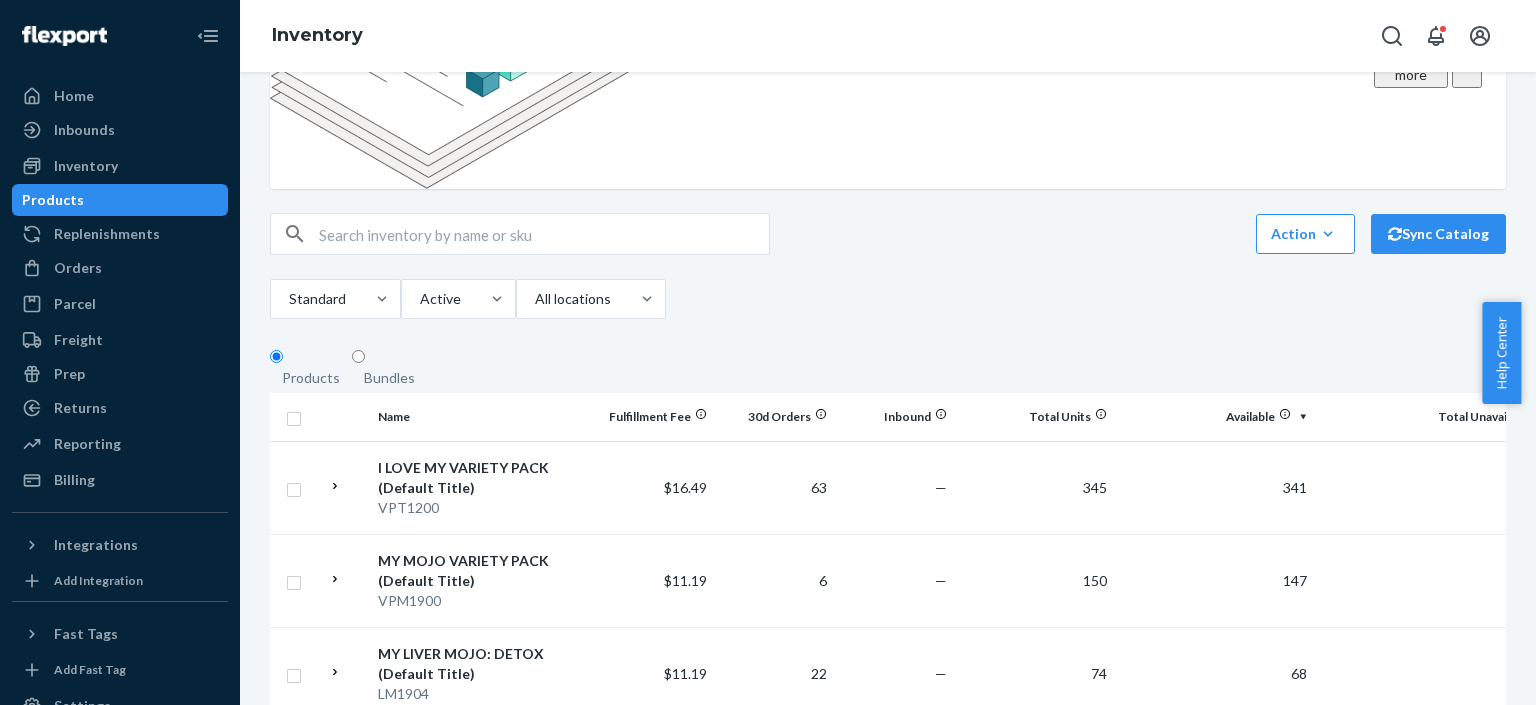 scroll, scrollTop: 180, scrollLeft: 0, axis: vertical 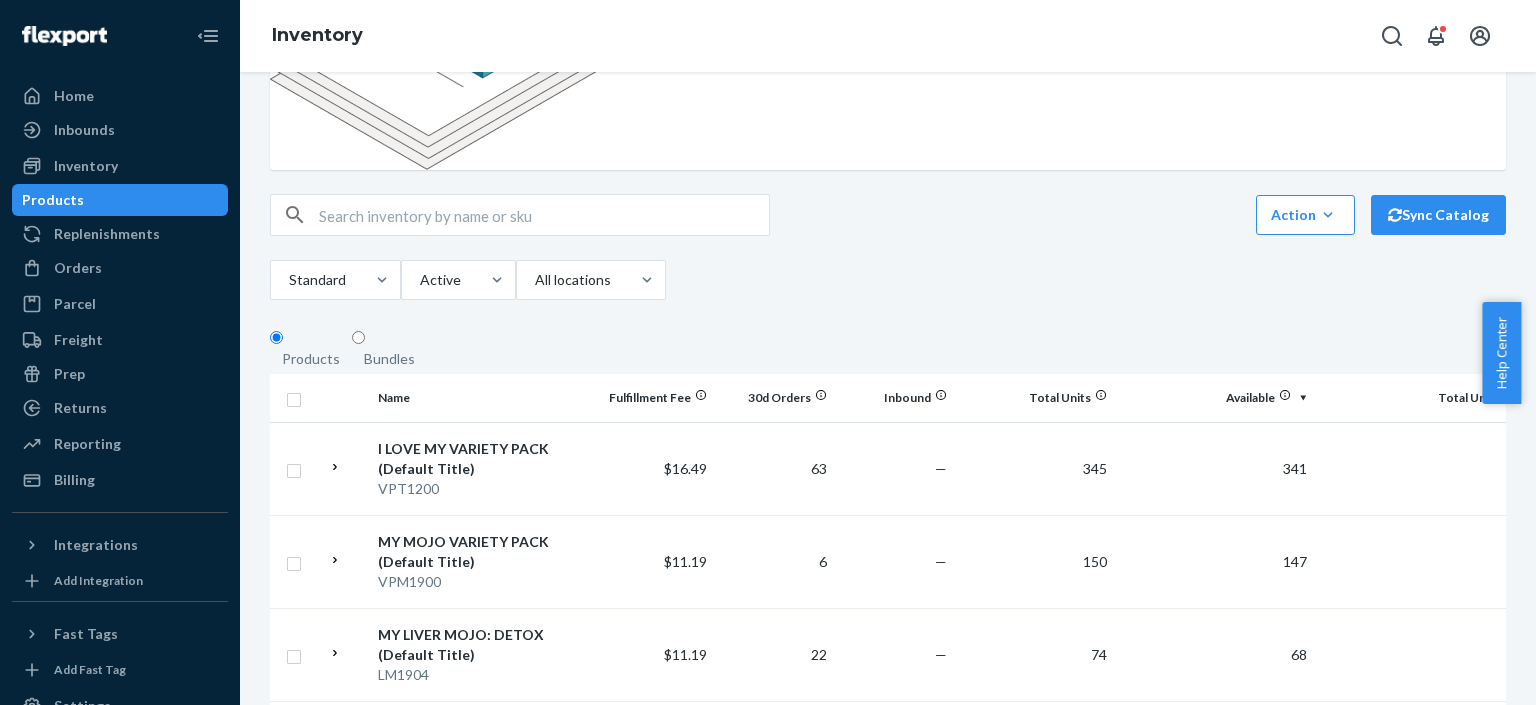 click on "Total Units" at bounding box center [1035, 398] 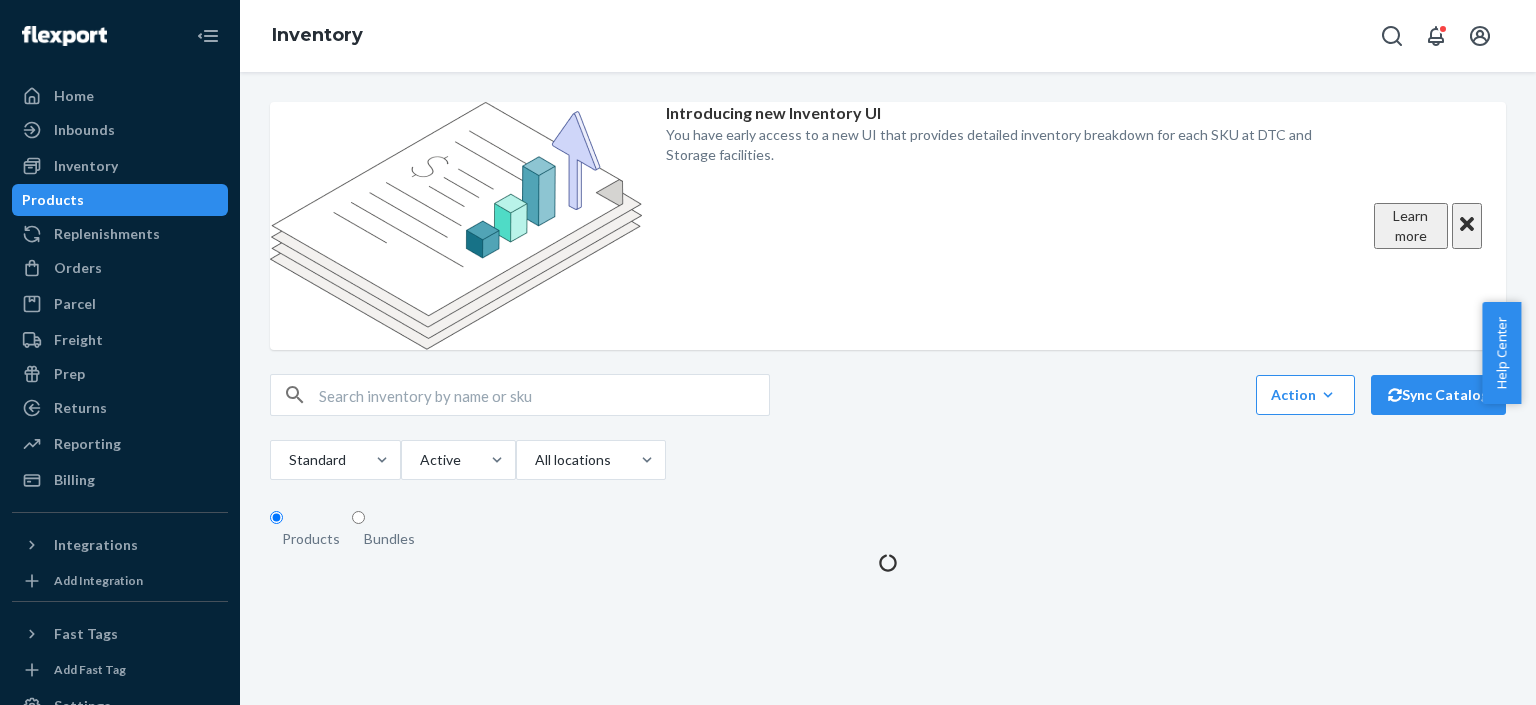 scroll, scrollTop: 0, scrollLeft: 0, axis: both 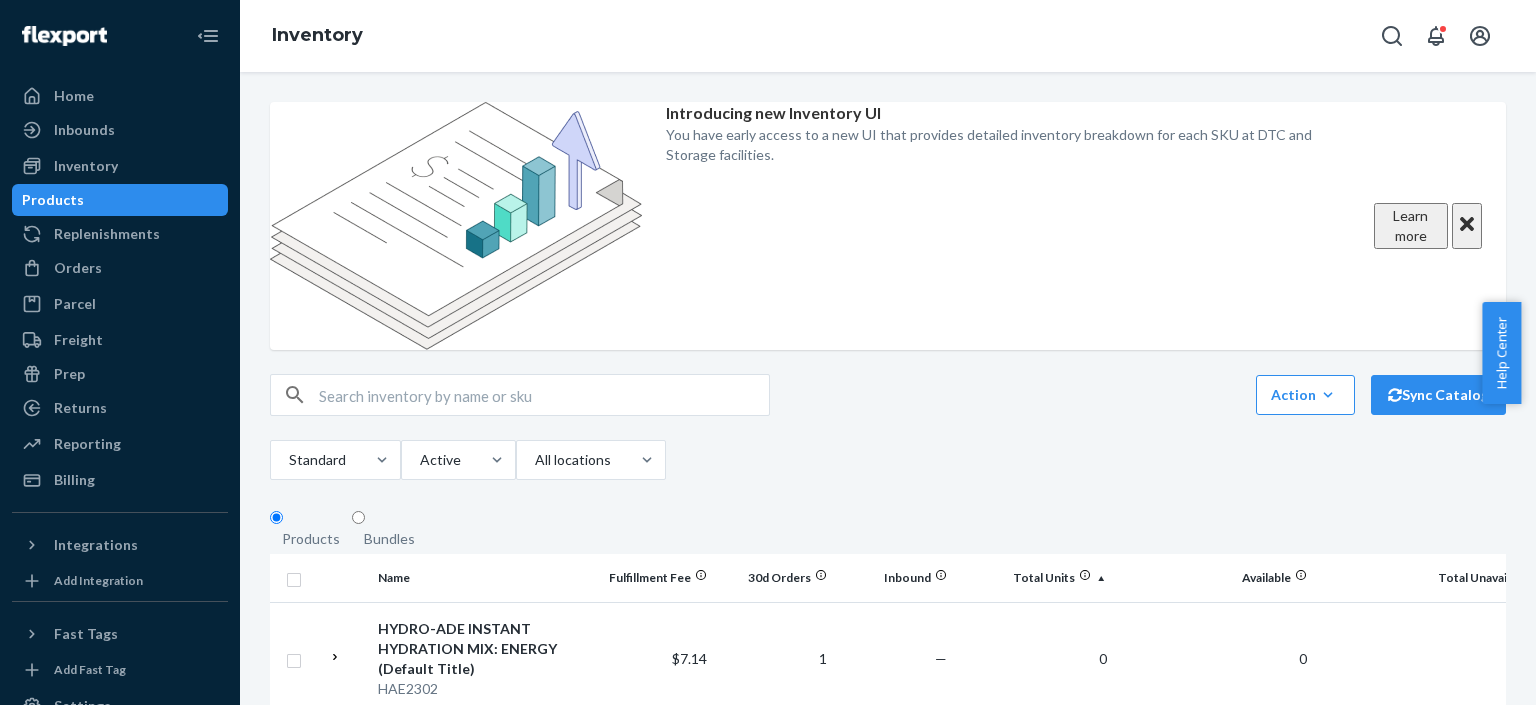 click on "Total Units" at bounding box center [1035, 578] 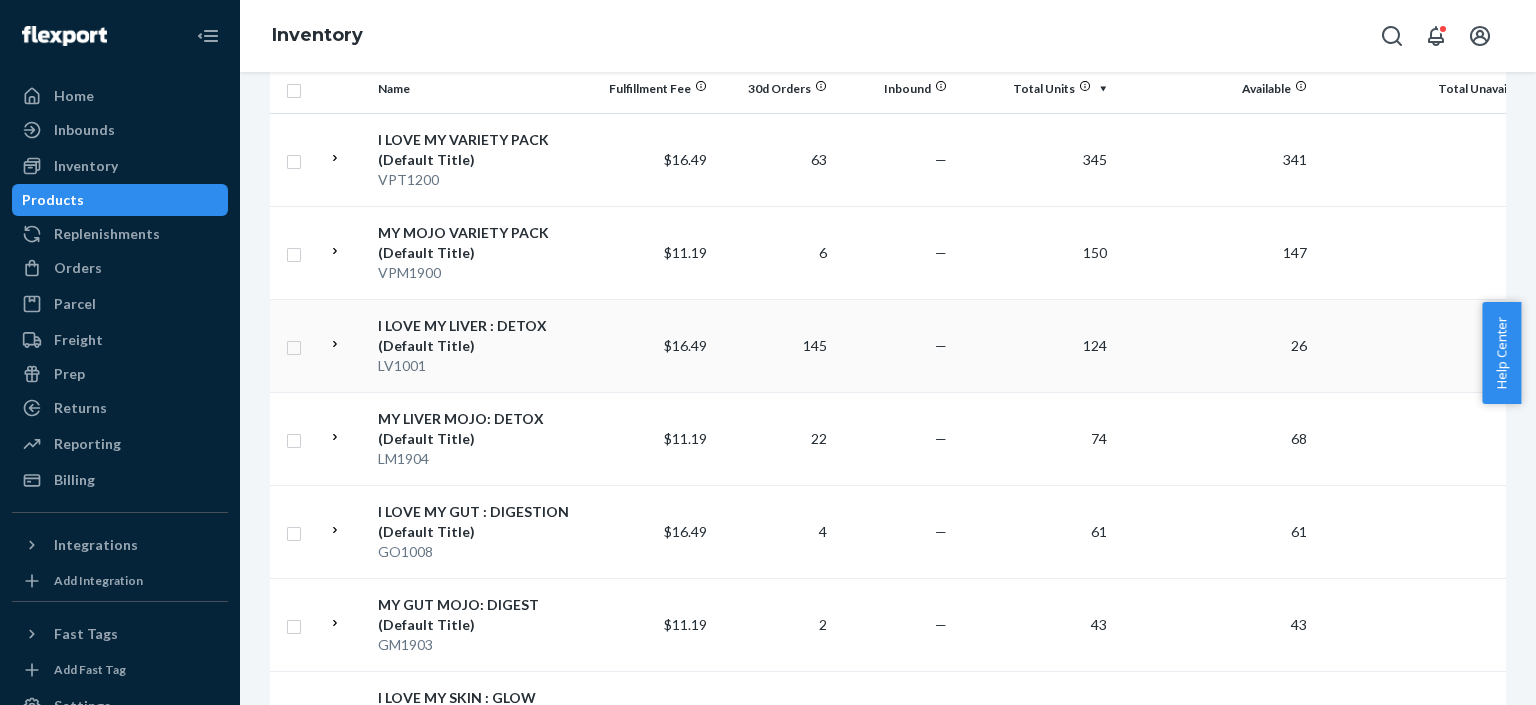 scroll, scrollTop: 490, scrollLeft: 0, axis: vertical 